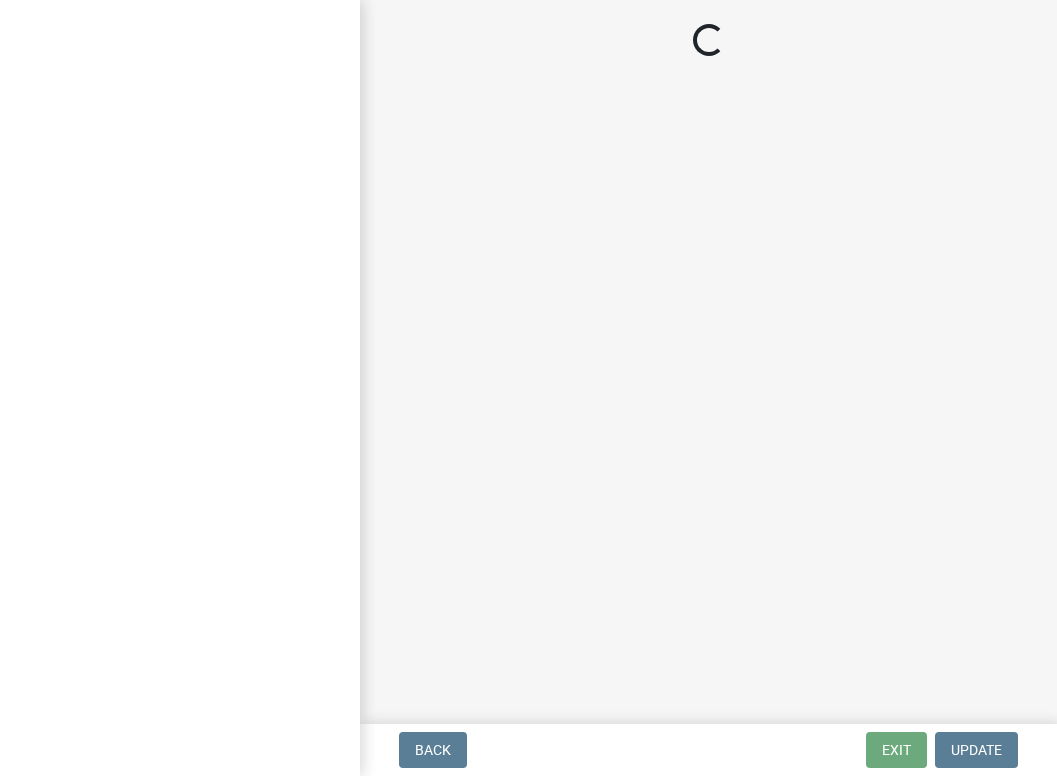 scroll, scrollTop: 0, scrollLeft: 0, axis: both 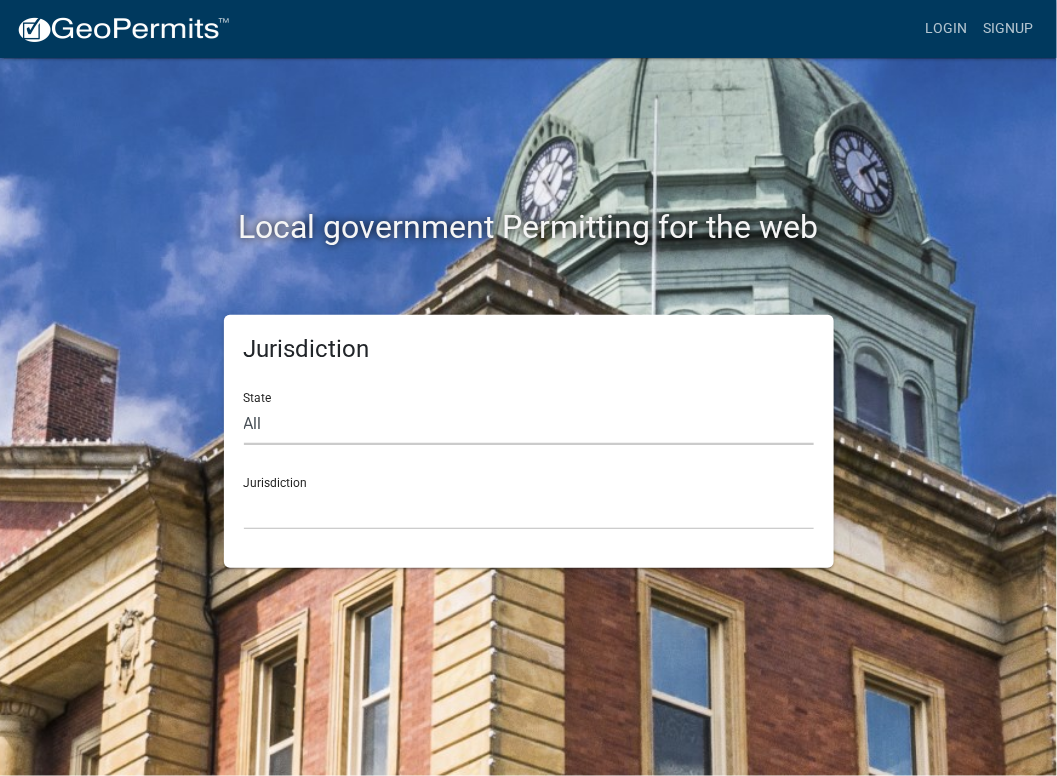 click on "All  Colorado   Georgia   Indiana   Iowa   Kansas   Minnesota   Ohio   South Carolina   Wisconsin" 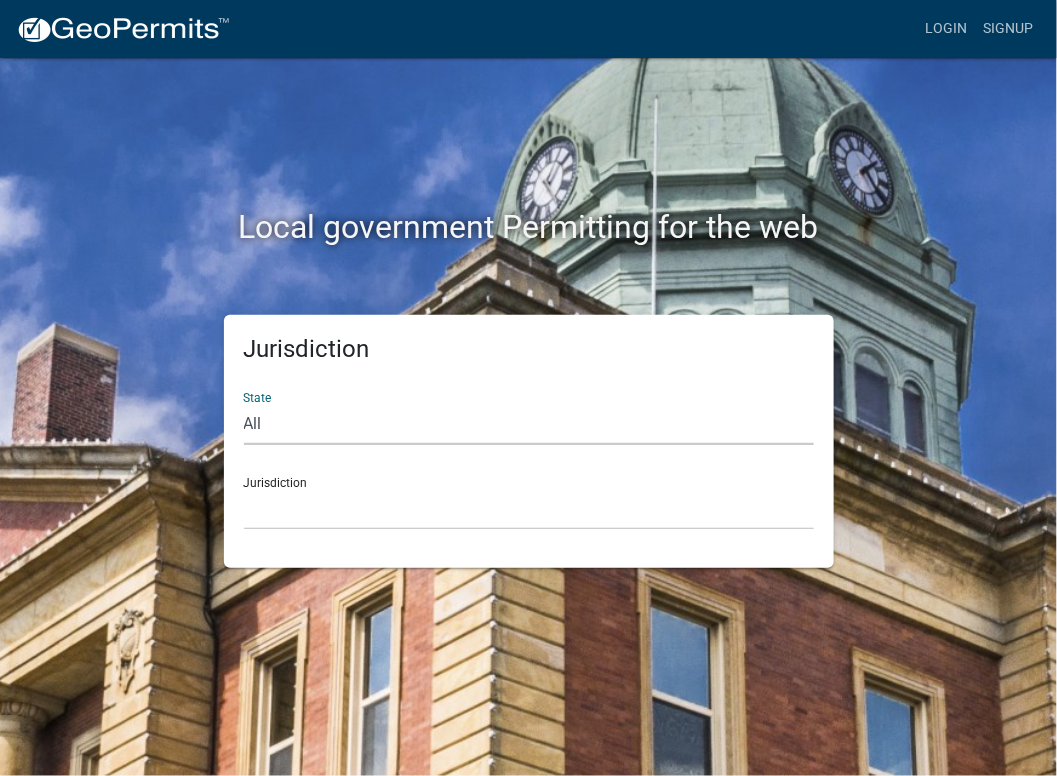 select on "Indiana" 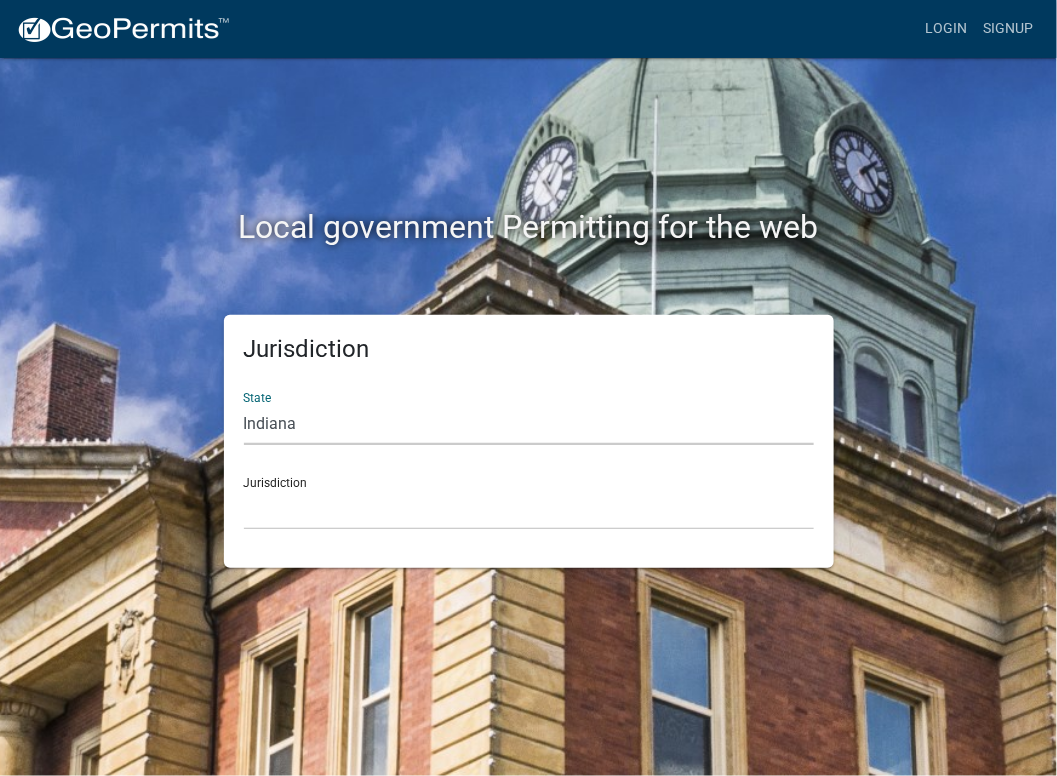 click on "All  Colorado   Georgia   Indiana   Iowa   Kansas   Minnesota   Ohio   South Carolina   Wisconsin" 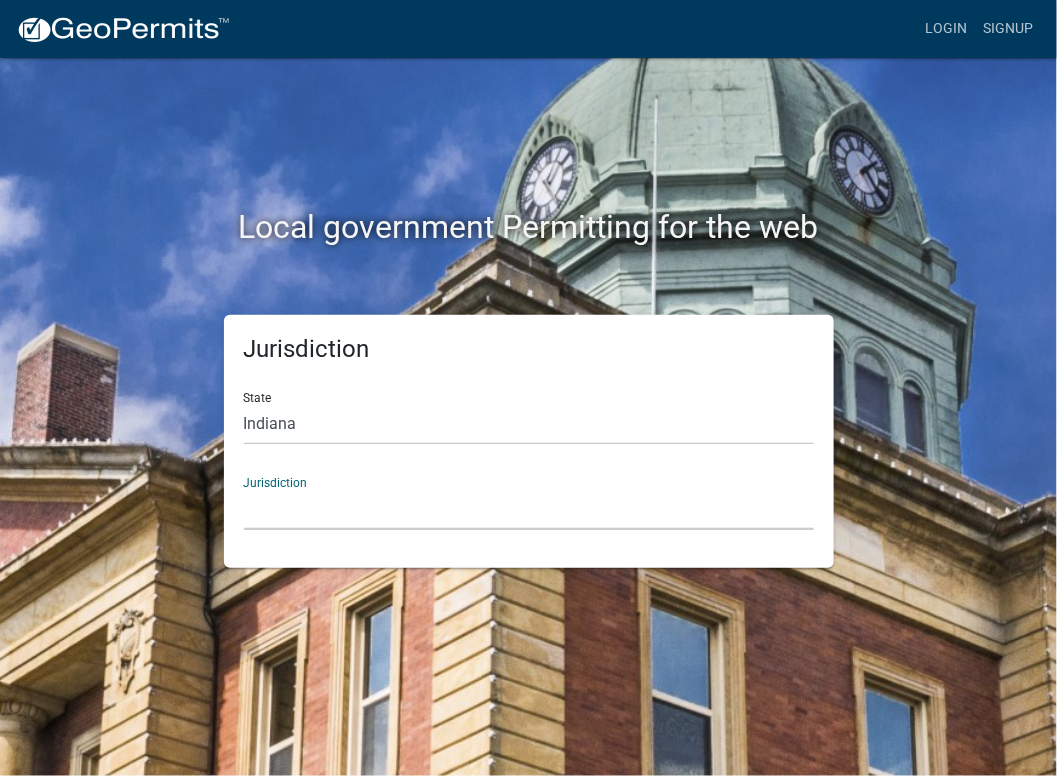 click on "City of Charlestown, Indiana City of Jeffersonville, Indiana City of Logansport, Indiana Decatur County, Indiana Grant County, Indiana Howard County, Indiana Huntington County, Indiana Jasper County, Indiana Kosciusko County, Indiana La Porte County, Indiana Miami County, Indiana Montgomery County, Indiana Morgan County, Indiana Newton County, Indiana Porter County, Indiana River Ridge Development Authority, Indiana Tippecanoe County, Indiana Vigo County, Indiana Wells County, Indiana Whitley County, Indiana" 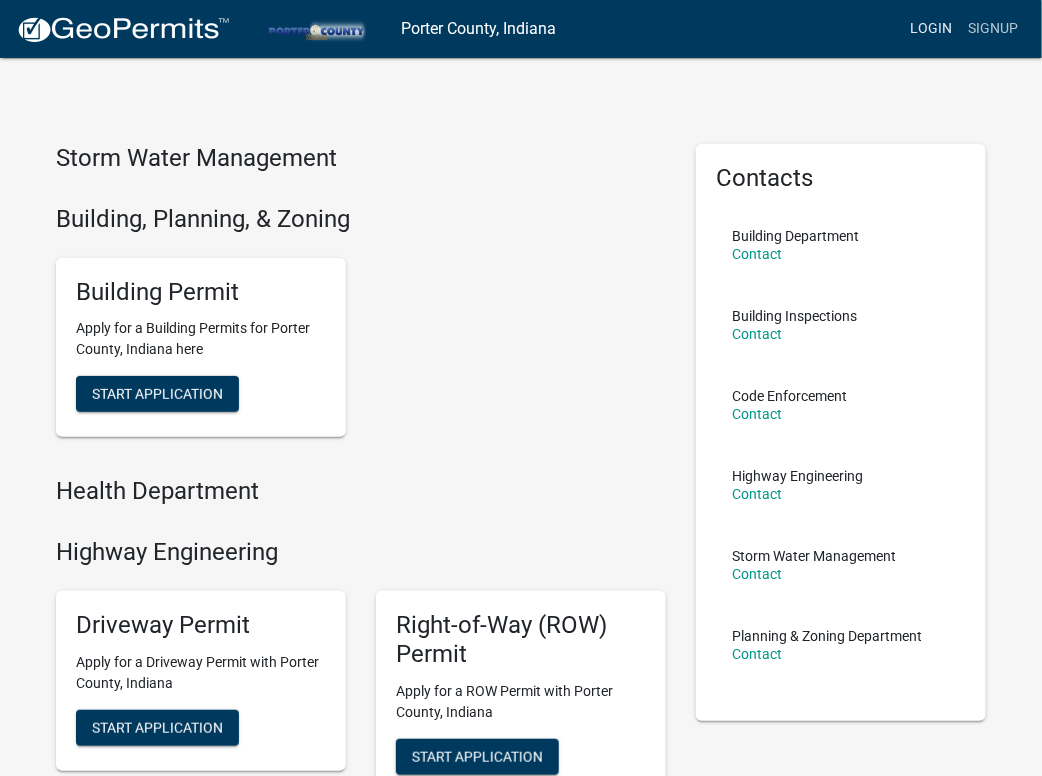 click on "Login" at bounding box center (931, 29) 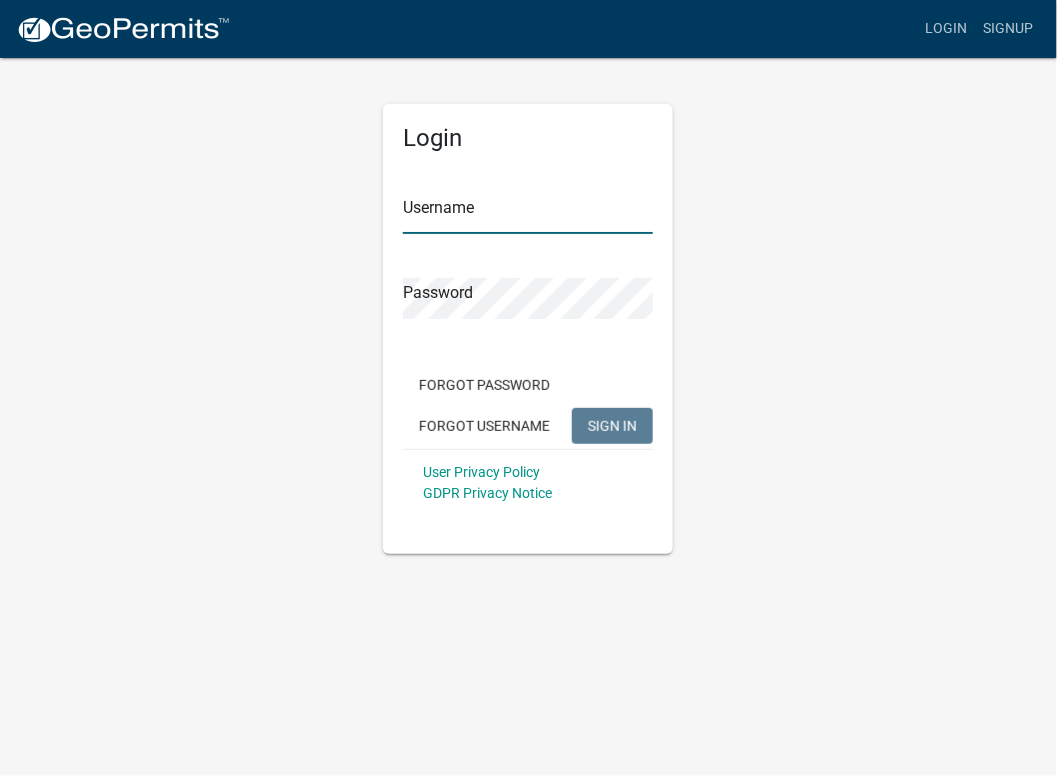 click on "Username" at bounding box center [528, 213] 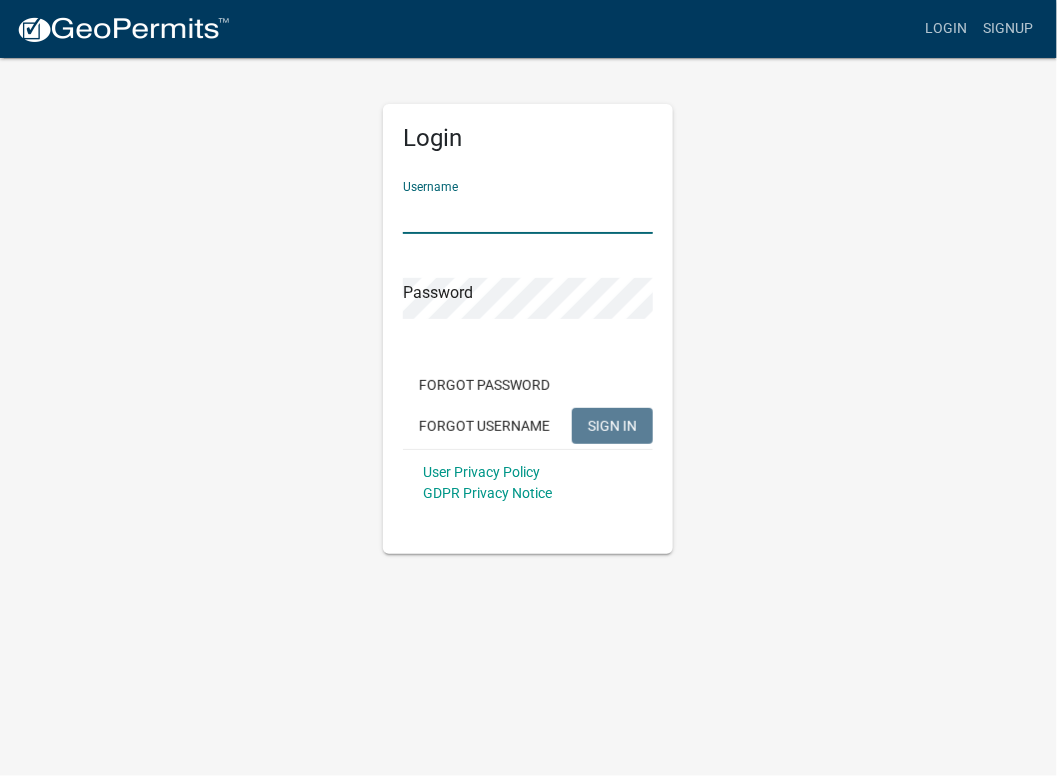 type on "nwigenerator" 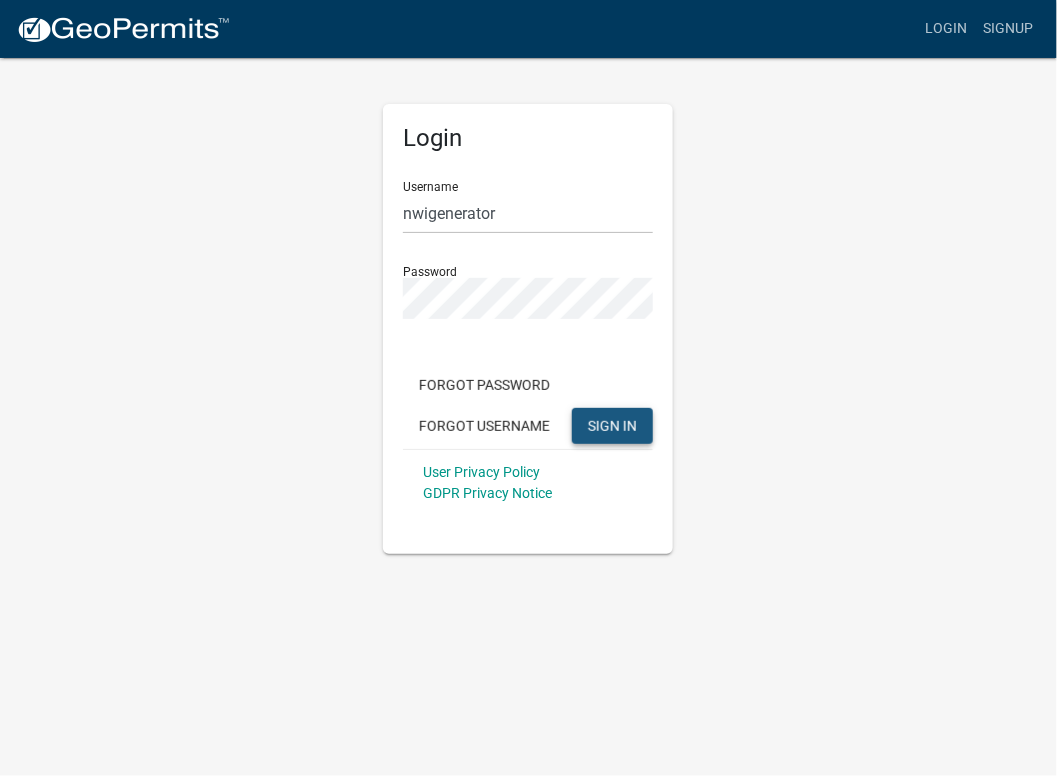 click on "SIGN IN" 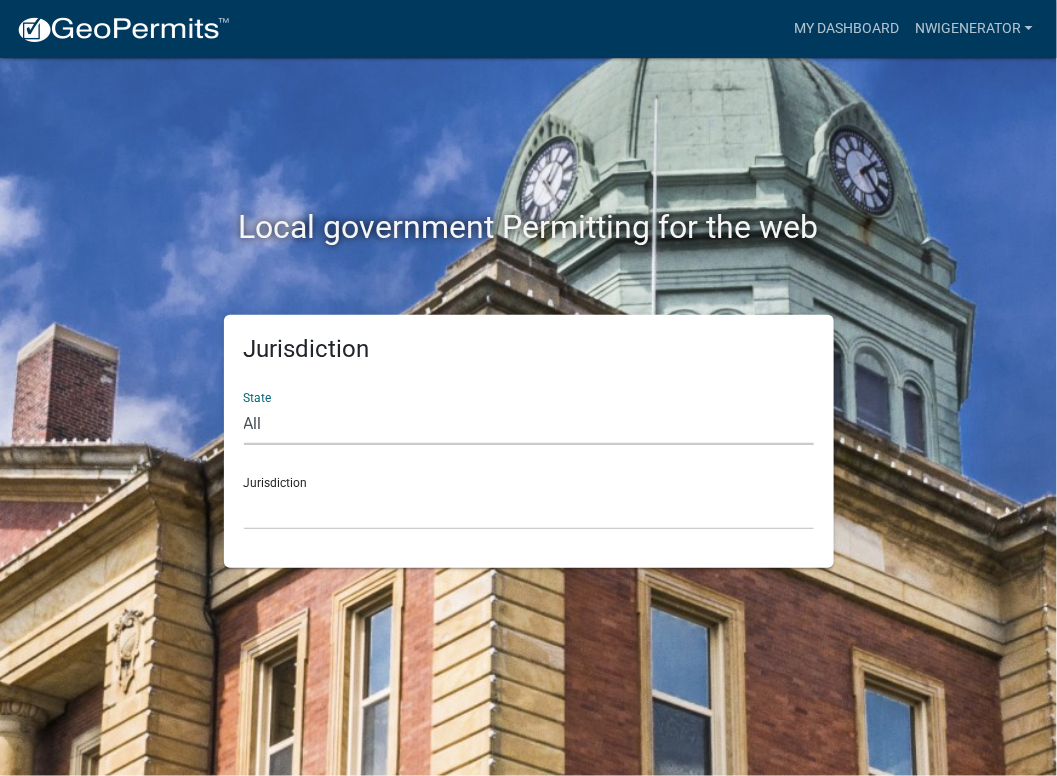 click on "All  Colorado   Georgia   Indiana   Iowa   Kansas   Minnesota   Ohio   South Carolina   Wisconsin" 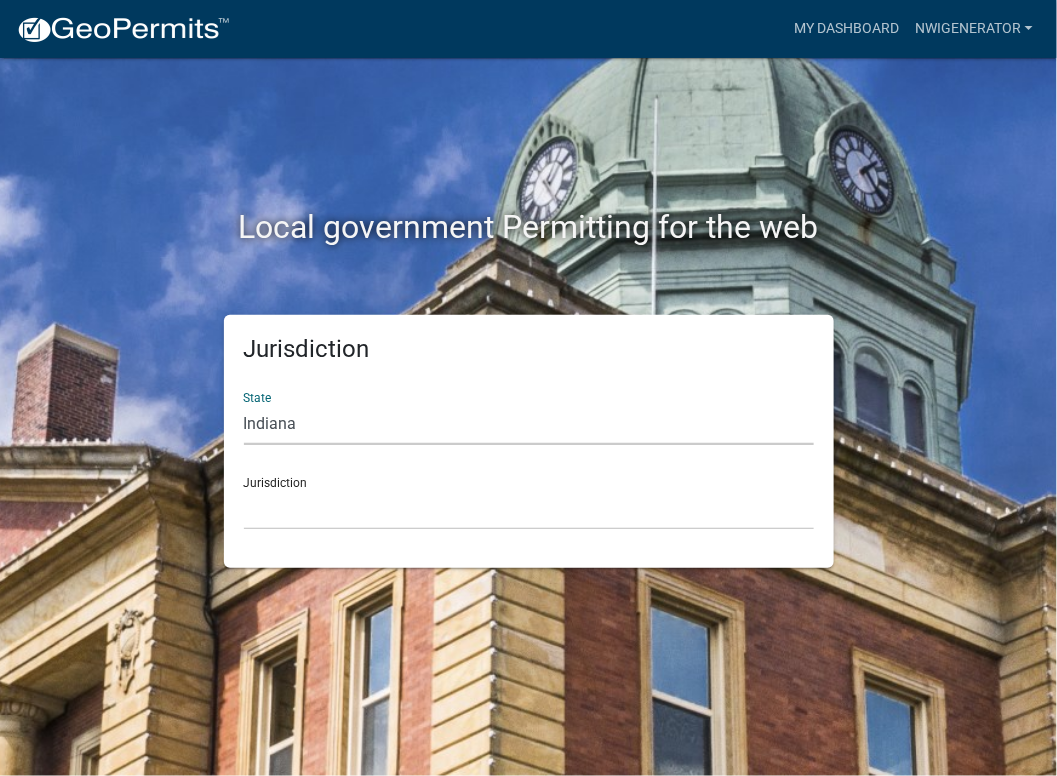click on "All  Colorado   Georgia   Indiana   Iowa   Kansas   Minnesota   Ohio   South Carolina   Wisconsin" 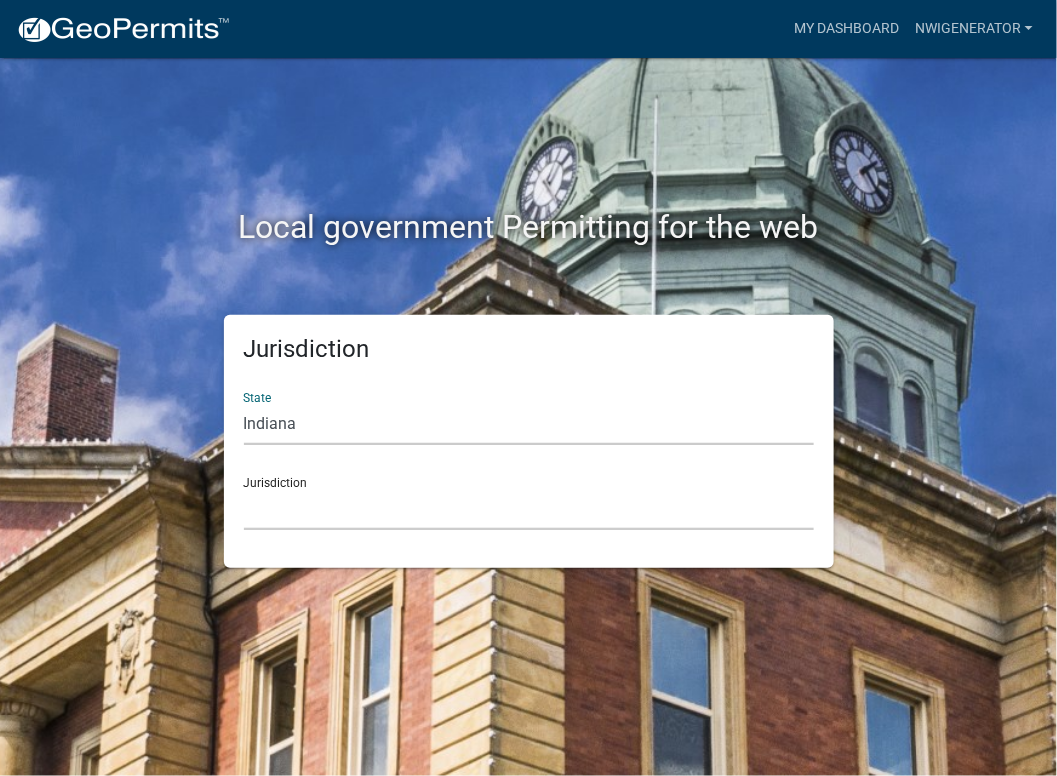 click on "City of Charlestown, Indiana City of Jeffersonville, Indiana City of Logansport, Indiana Decatur County, Indiana Grant County, Indiana Howard County, Indiana Huntington County, Indiana Jasper County, Indiana Kosciusko County, Indiana La Porte County, Indiana Miami County, Indiana Montgomery County, Indiana Morgan County, Indiana Newton County, Indiana Porter County, Indiana River Ridge Development Authority, Indiana Tippecanoe County, Indiana Vigo County, Indiana Wells County, Indiana Whitley County, Indiana" 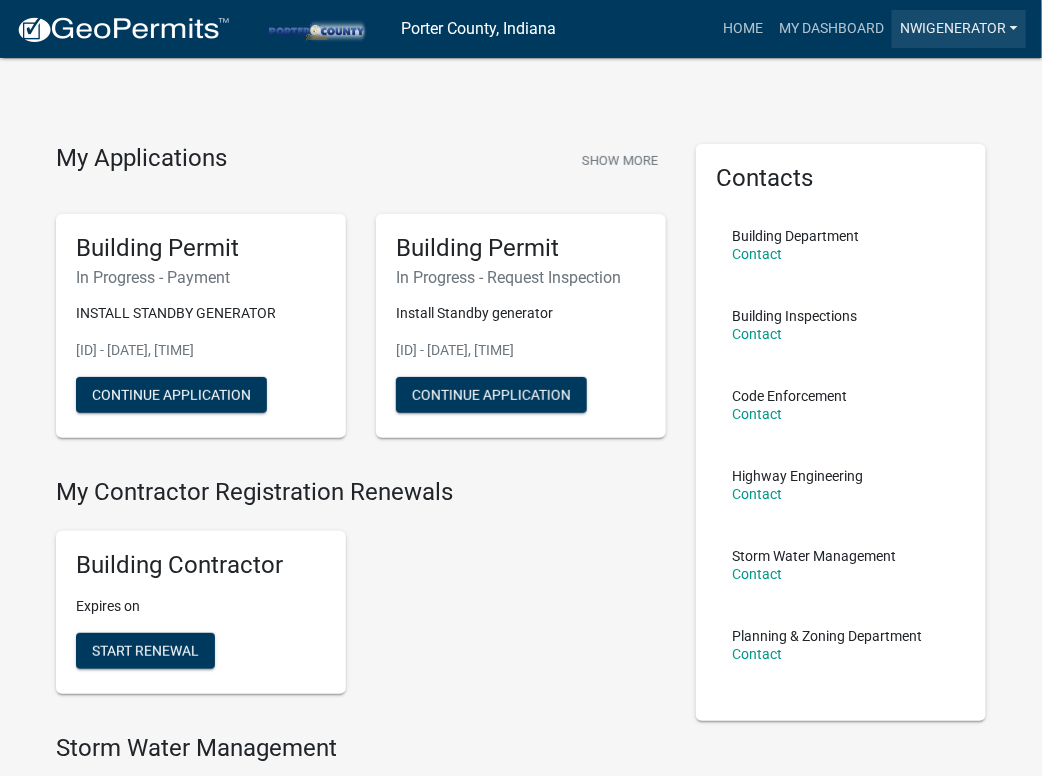 click on "nwigenerator" at bounding box center (959, 29) 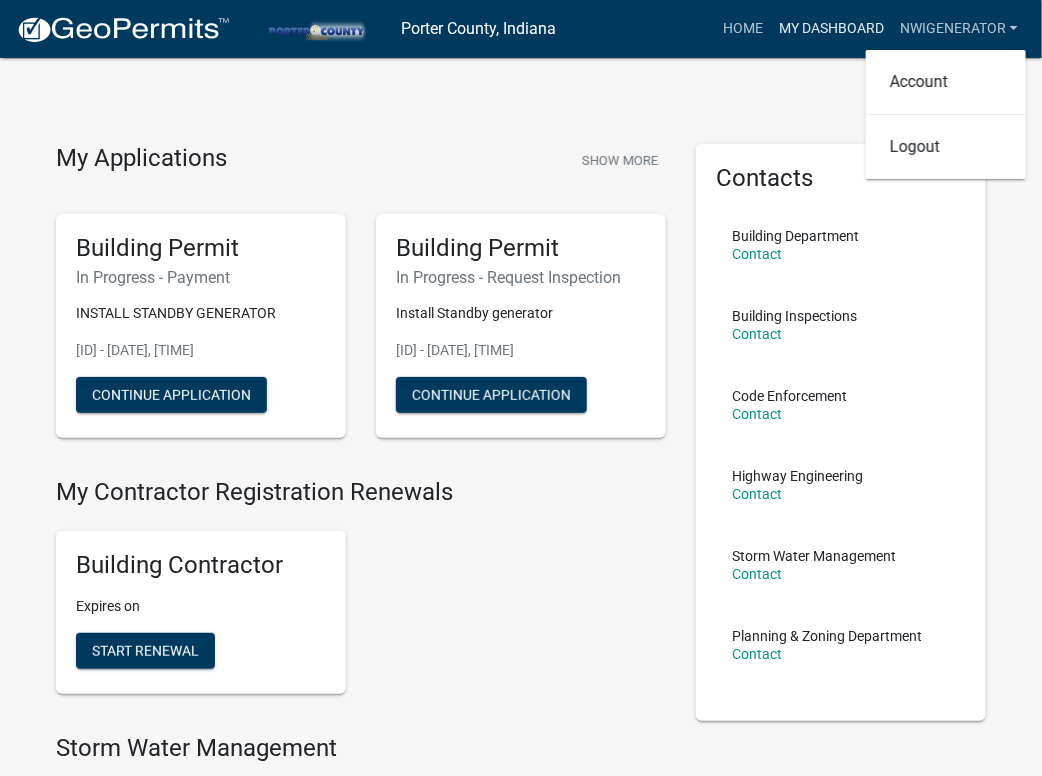 click on "My Dashboard" at bounding box center (831, 29) 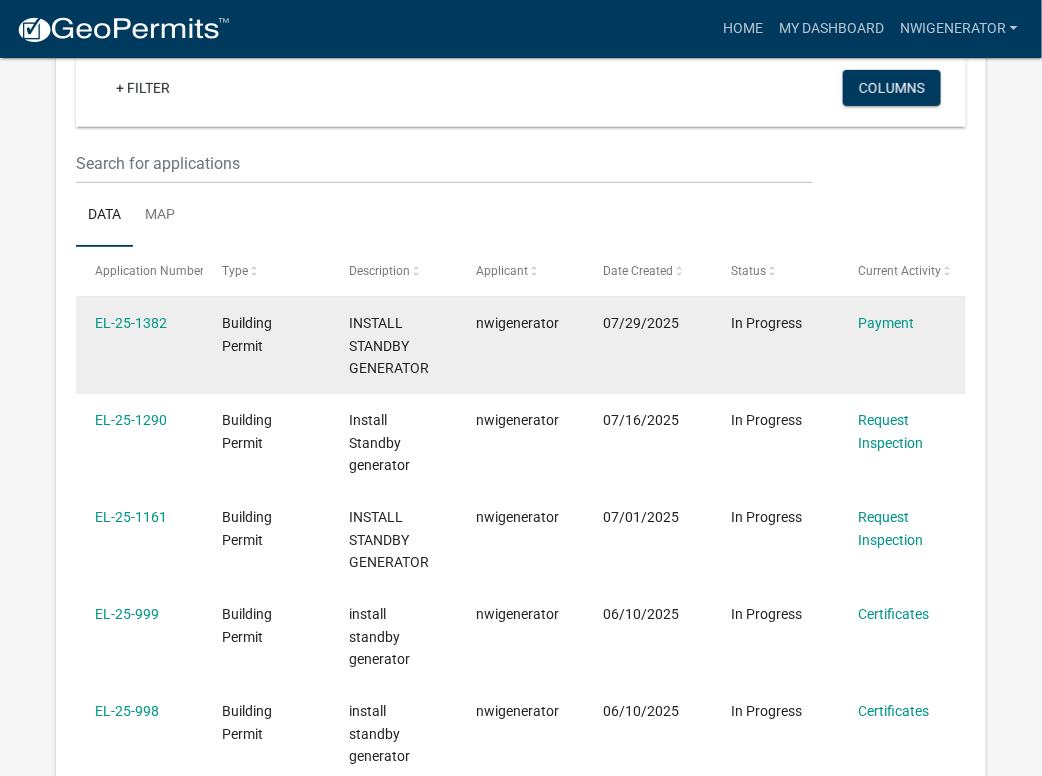 scroll, scrollTop: 164, scrollLeft: 0, axis: vertical 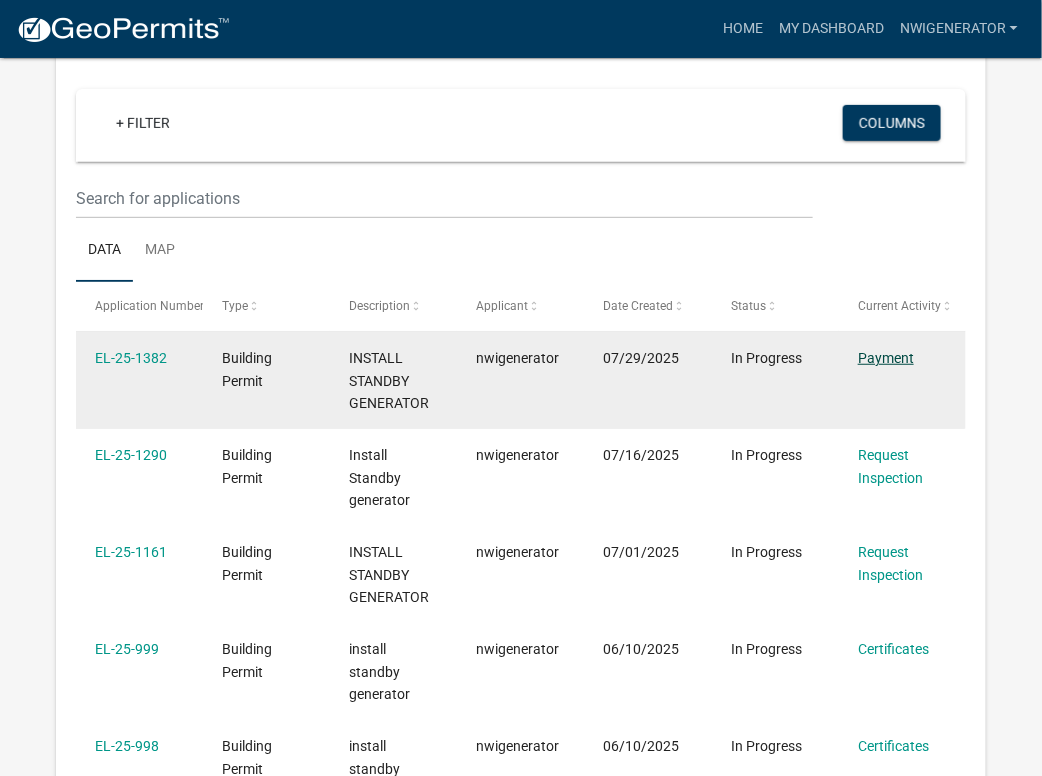 click on "Payment" 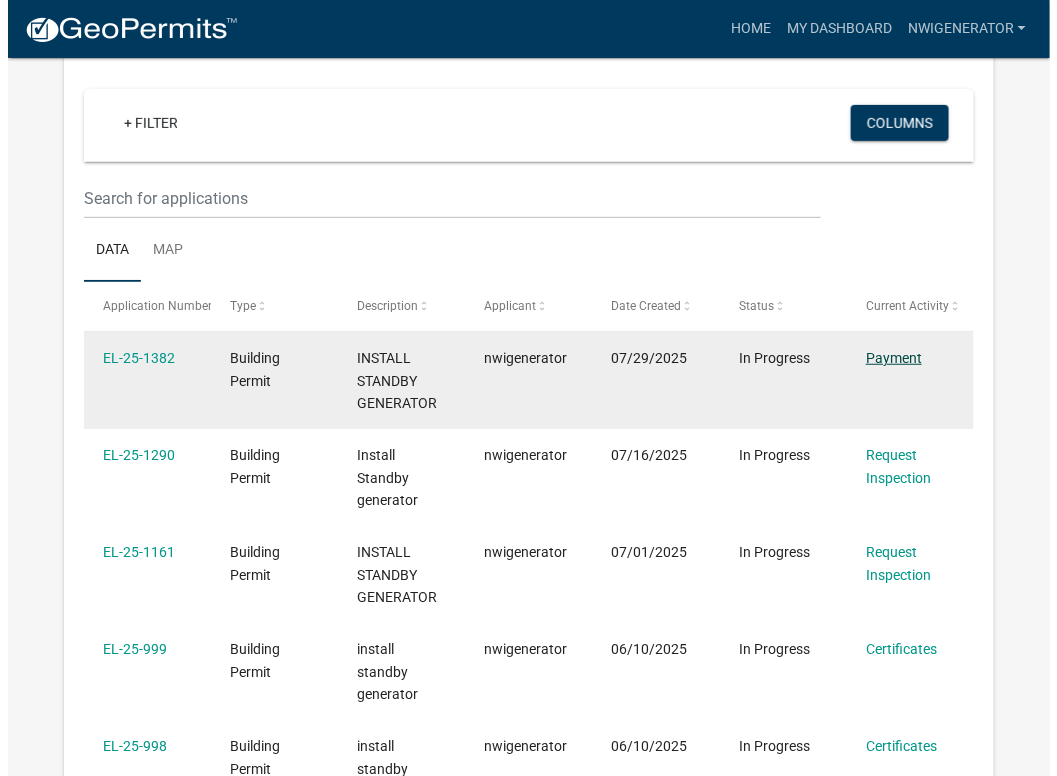 scroll, scrollTop: 0, scrollLeft: 0, axis: both 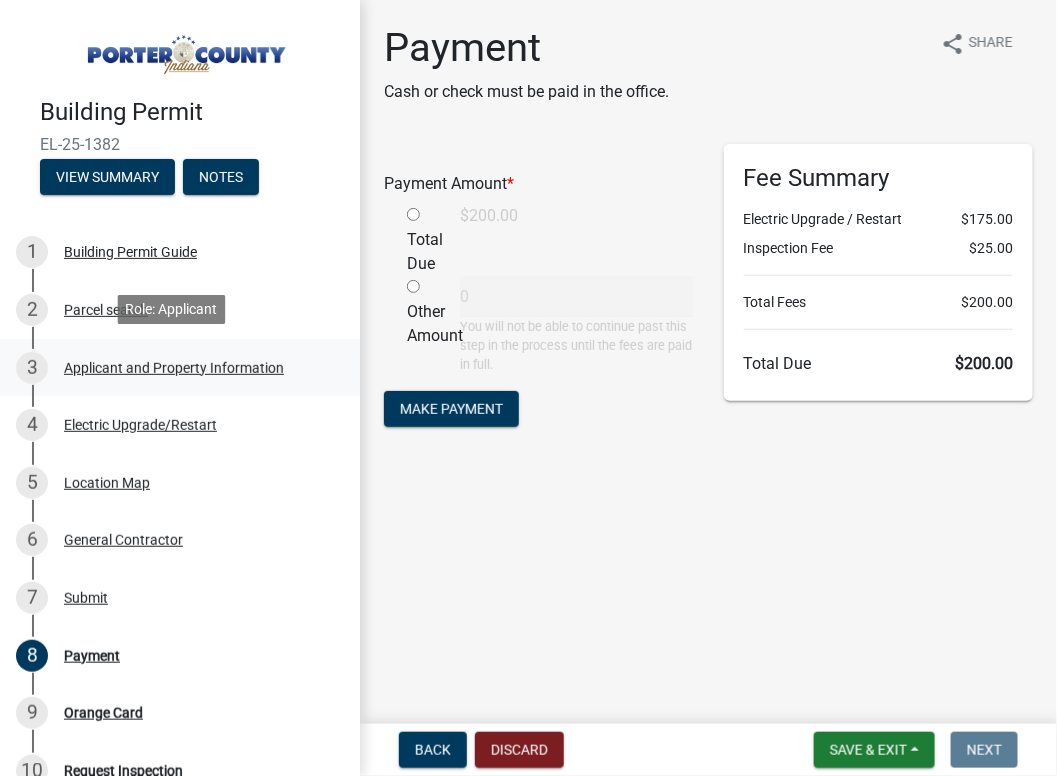 click on "Applicant and Property Information" at bounding box center [174, 368] 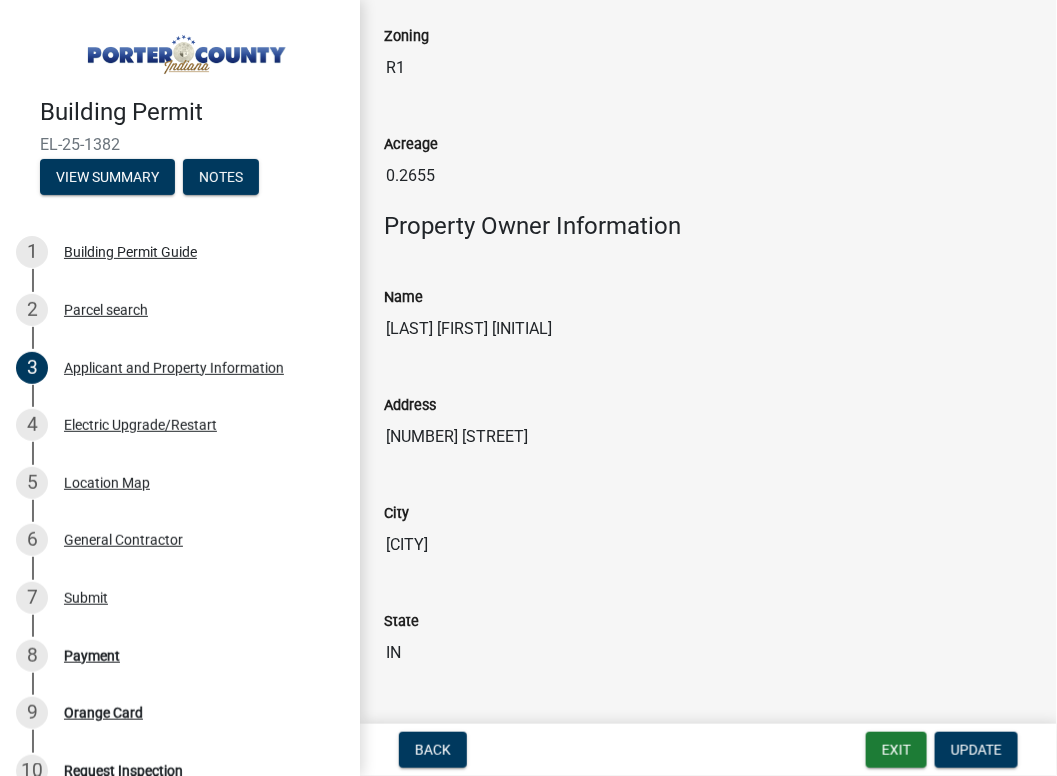 scroll, scrollTop: 1699, scrollLeft: 0, axis: vertical 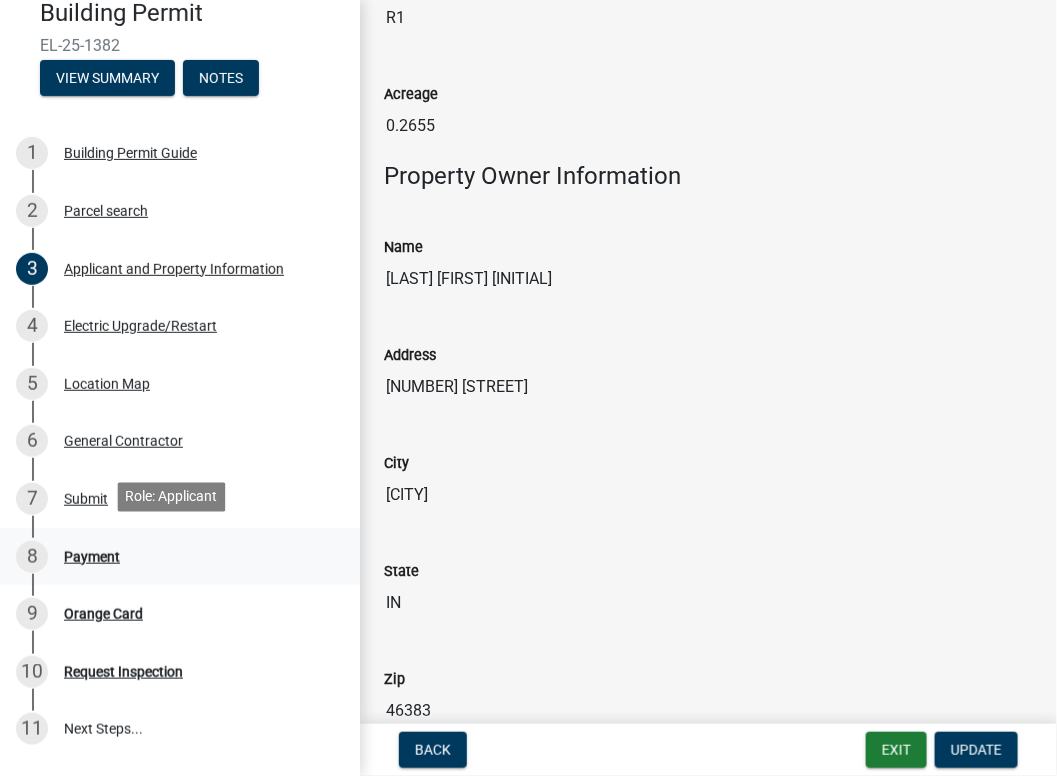 click on "Payment" at bounding box center [92, 557] 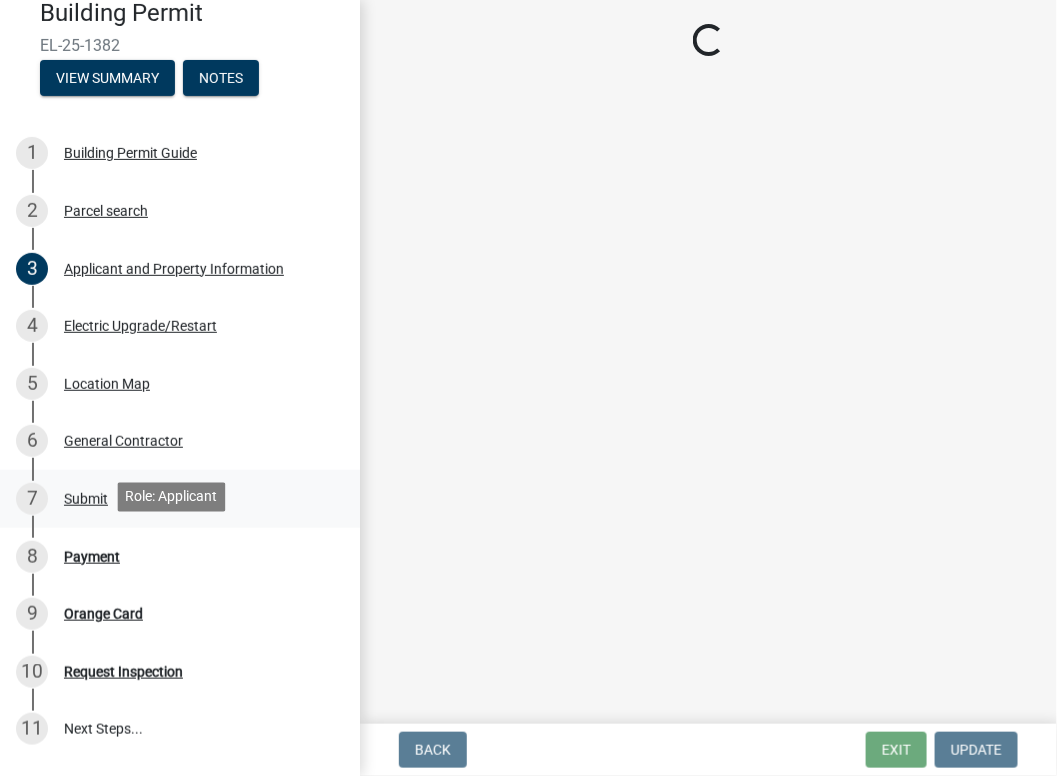 scroll, scrollTop: 0, scrollLeft: 0, axis: both 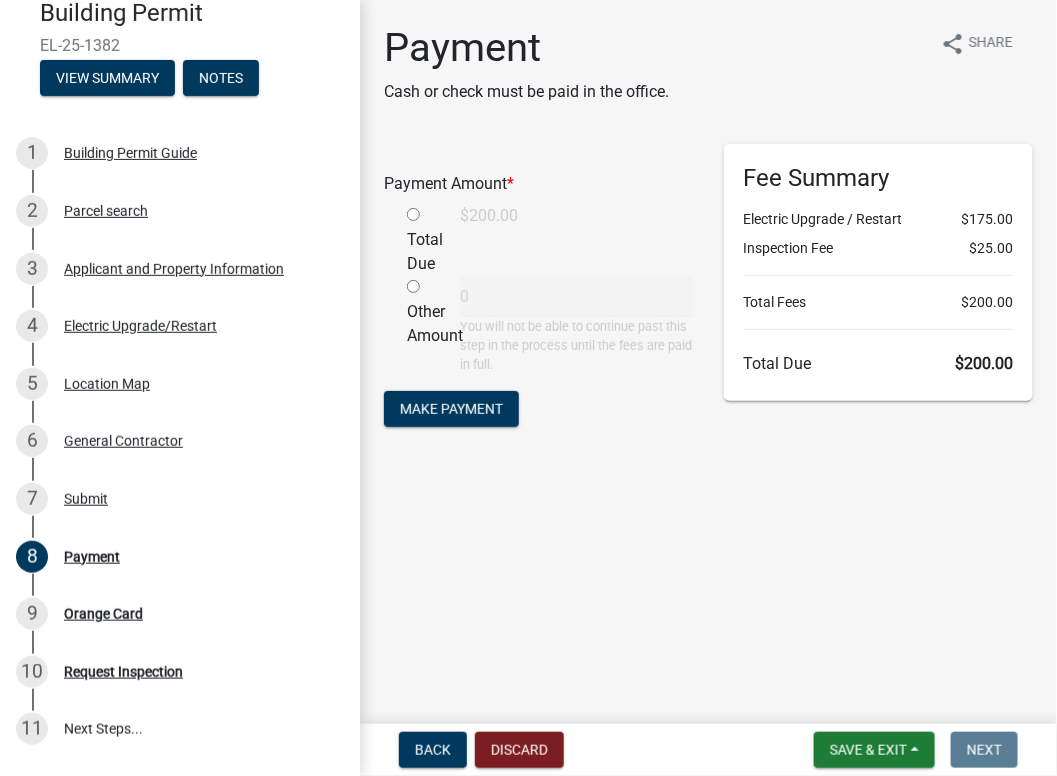 click on "Total Due" 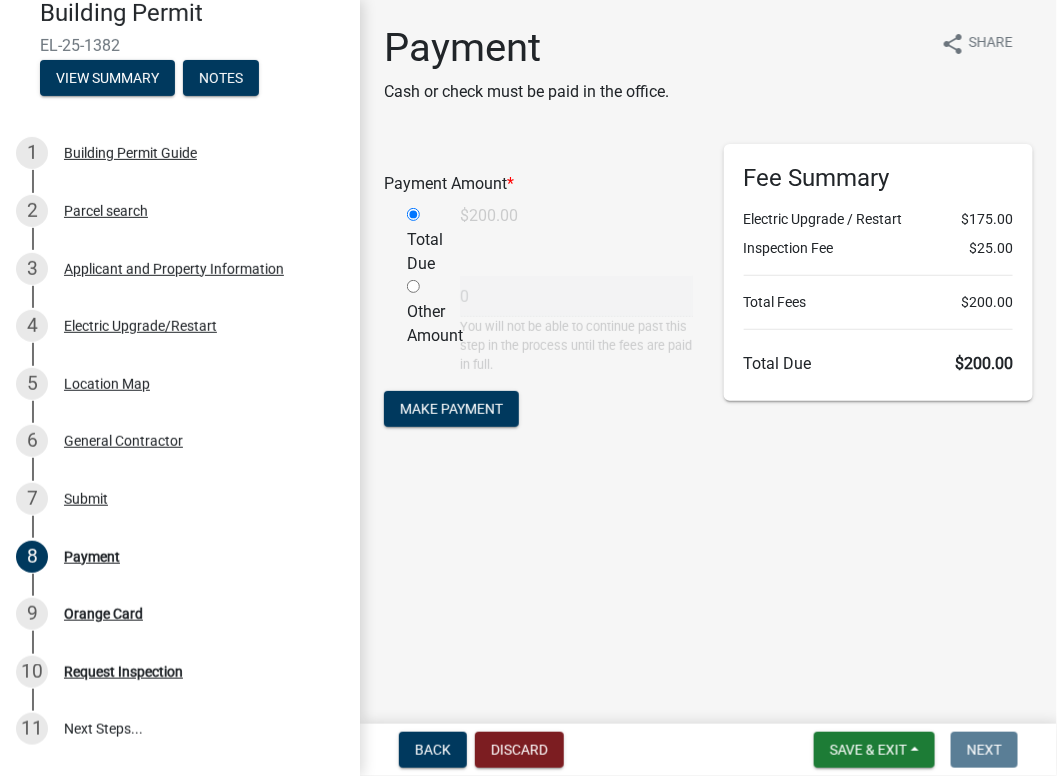 type on "200" 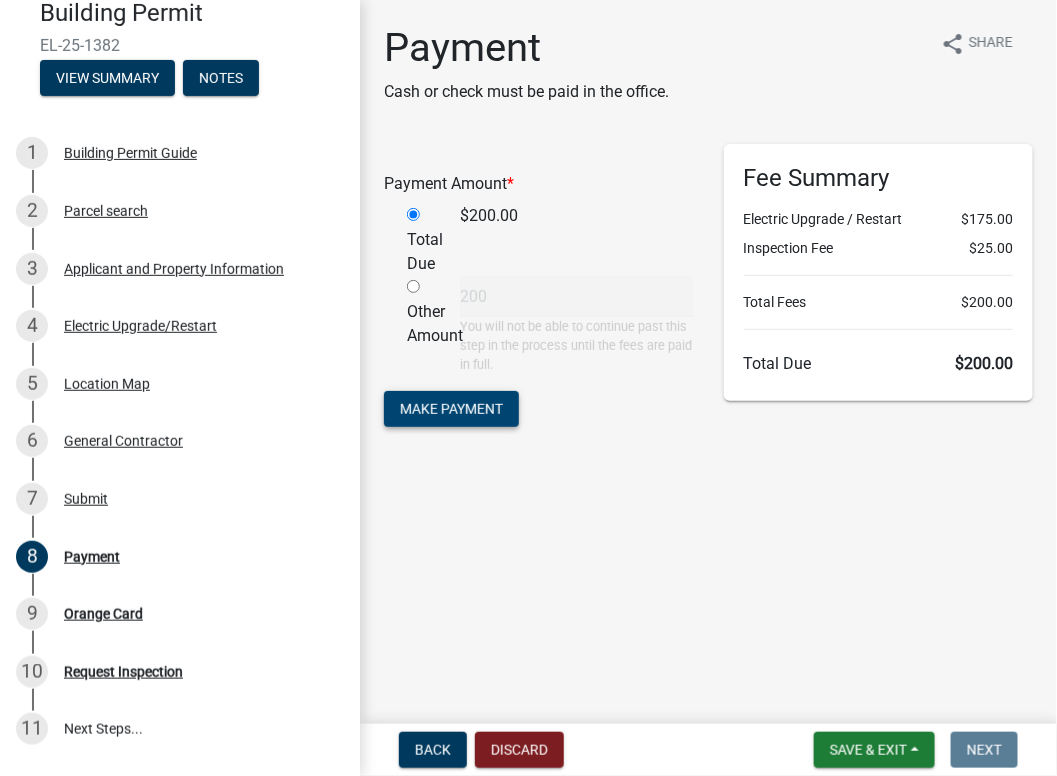 click on "Make Payment" 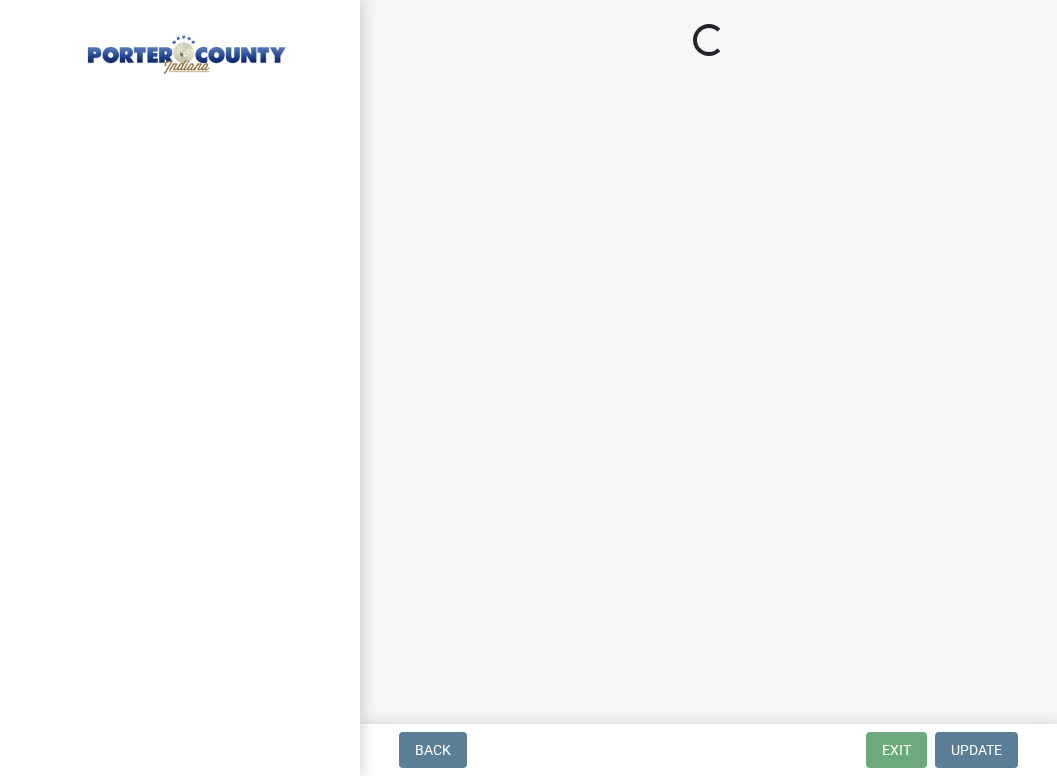 scroll, scrollTop: 0, scrollLeft: 0, axis: both 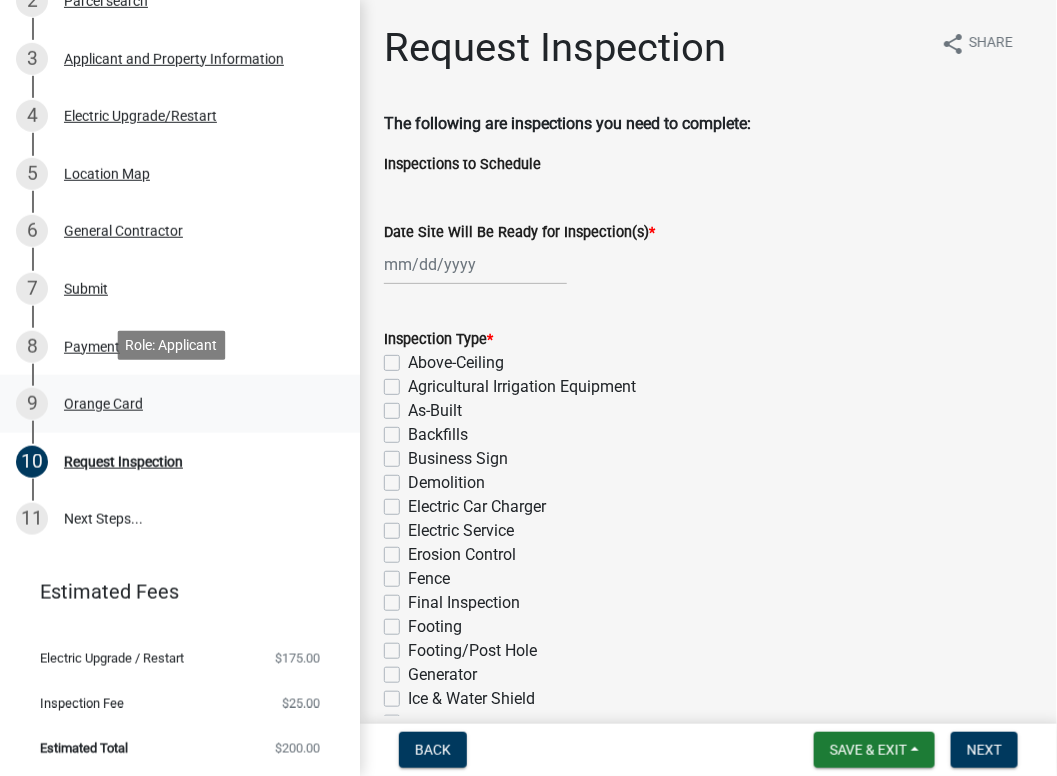 click on "Orange Card" at bounding box center [103, 404] 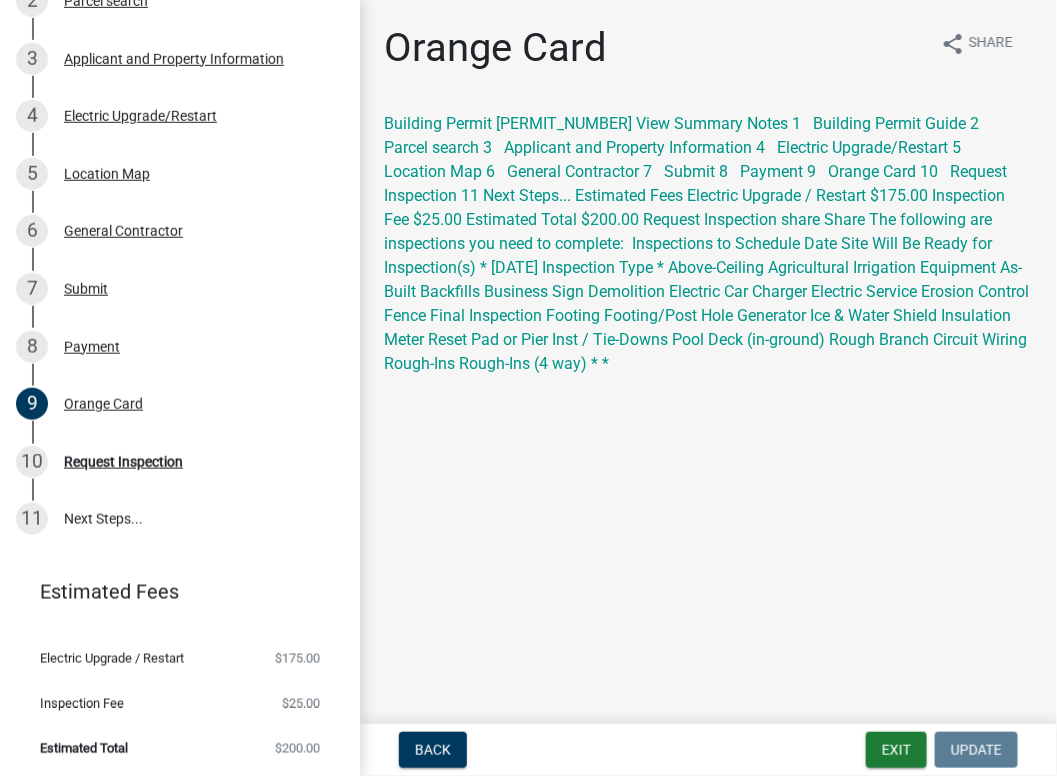 click on "Building Permit [PERMIT_NUMBER] View Summary Notes 1     Building Permit Guide   2     Parcel search   3     Applicant and Property Information   4     Electric Upgrade/Restart   5     Location Map    6     General Contractor   7     Submit   8     Payment   9     Orange Card   10     Request Inspection   11   Next Steps...  Estimated Fees Electric Upgrade / Restart $175.00 Inspection Fee $25.00 Estimated Total $200.00 Request Inspection share Share The following are inspections you need to complete:   Inspections to Schedule   Date Site Will Be Ready for Inspection(s)  * [DATE]  Inspection Type  *  Above-Ceiling   Agricultural Irrigation Equipment   As-Built   Backfills   Business Sign   Demolition   Electric Car Charger   Electric Service   Erosion Control   Fence   Final Inspection   Footing   Footing/Post Hole   Generator   Ice & Water Shield   Insulation   Meter Reset   Pad or Pier Inst / Tie-Downs   Pool Deck (in-ground)   Rough Branch Circuit Wiring   Rough-Ins   Rough-Ins (4 way)  * *" 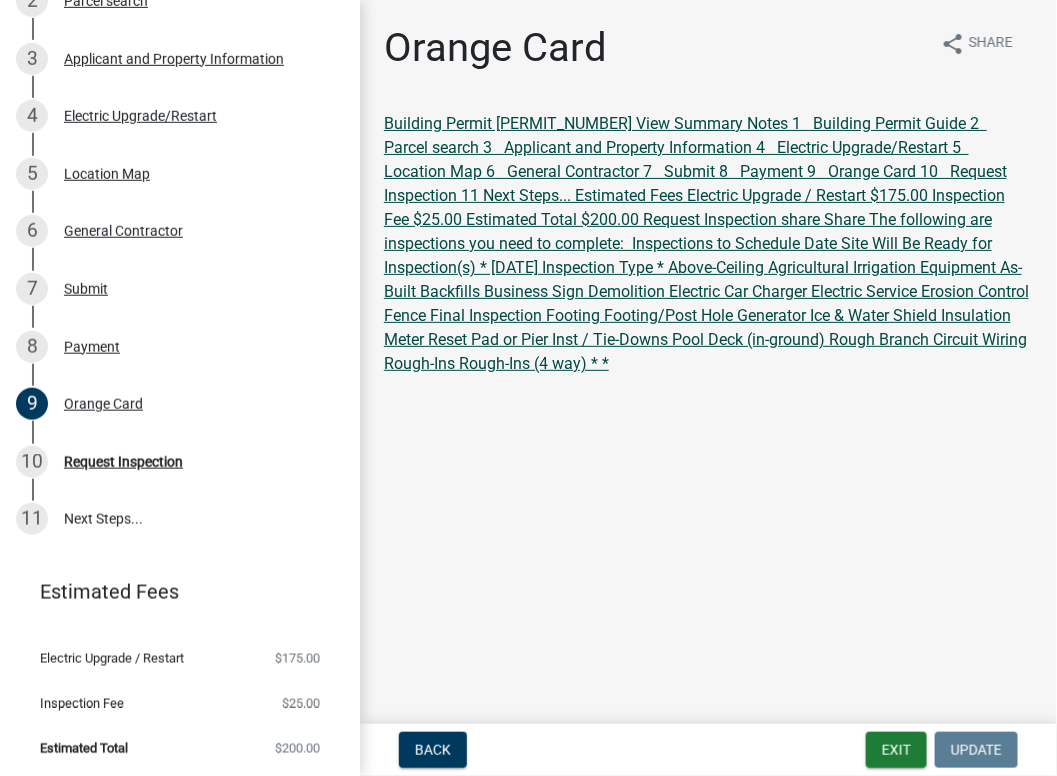 click on "Building Permit [PERMIT_NUMBER] View Summary Notes 1     Building Permit Guide   2     Parcel search   3     Applicant and Property Information   4     Electric Upgrade/Restart   5     Location Map    6     General Contractor   7     Submit   8     Payment   9     Orange Card   10     Request Inspection   11   Next Steps...  Estimated Fees Electric Upgrade / Restart $175.00 Inspection Fee $25.00 Estimated Total $200.00 Request Inspection share Share The following are inspections you need to complete:   Inspections to Schedule   Date Site Will Be Ready for Inspection(s)  * [DATE]  Inspection Type  *  Above-Ceiling   Agricultural Irrigation Equipment   As-Built   Backfills   Business Sign   Demolition   Electric Car Charger   Electric Service   Erosion Control   Fence   Final Inspection   Footing   Footing/Post Hole   Generator   Ice & Water Shield   Insulation   Meter Reset   Pad or Pier Inst / Tie-Downs   Pool Deck (in-ground)   Rough Branch Circuit Wiring   Rough-Ins   Rough-Ins (4 way)  * *" 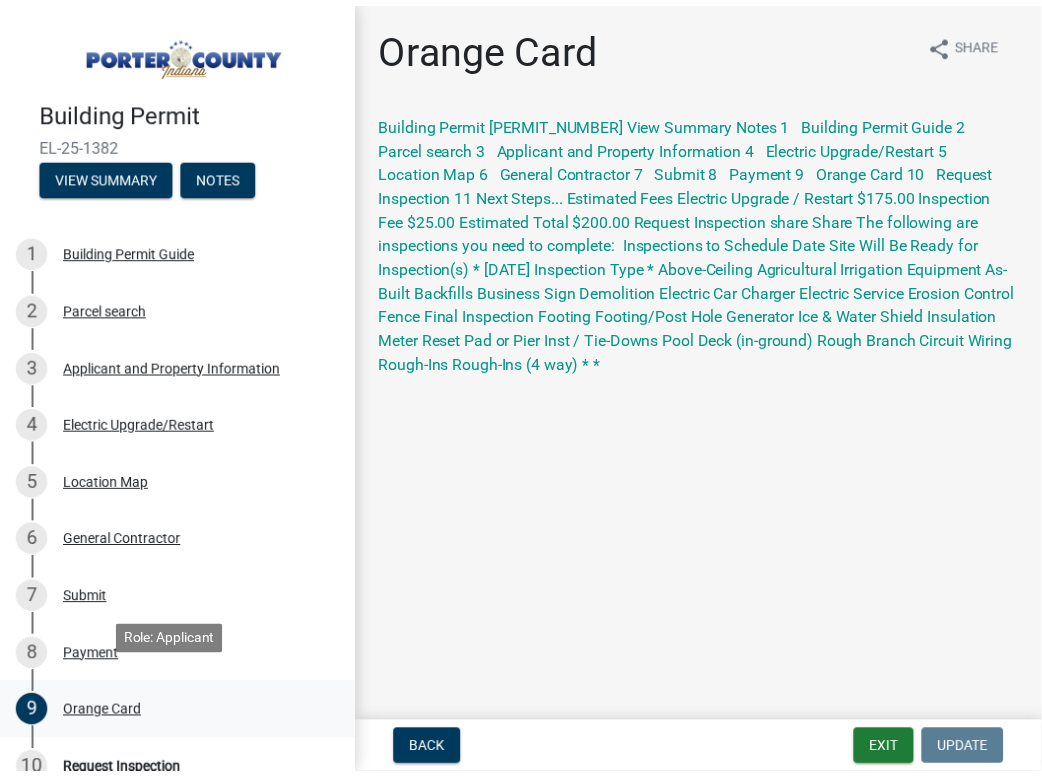 scroll, scrollTop: 0, scrollLeft: 0, axis: both 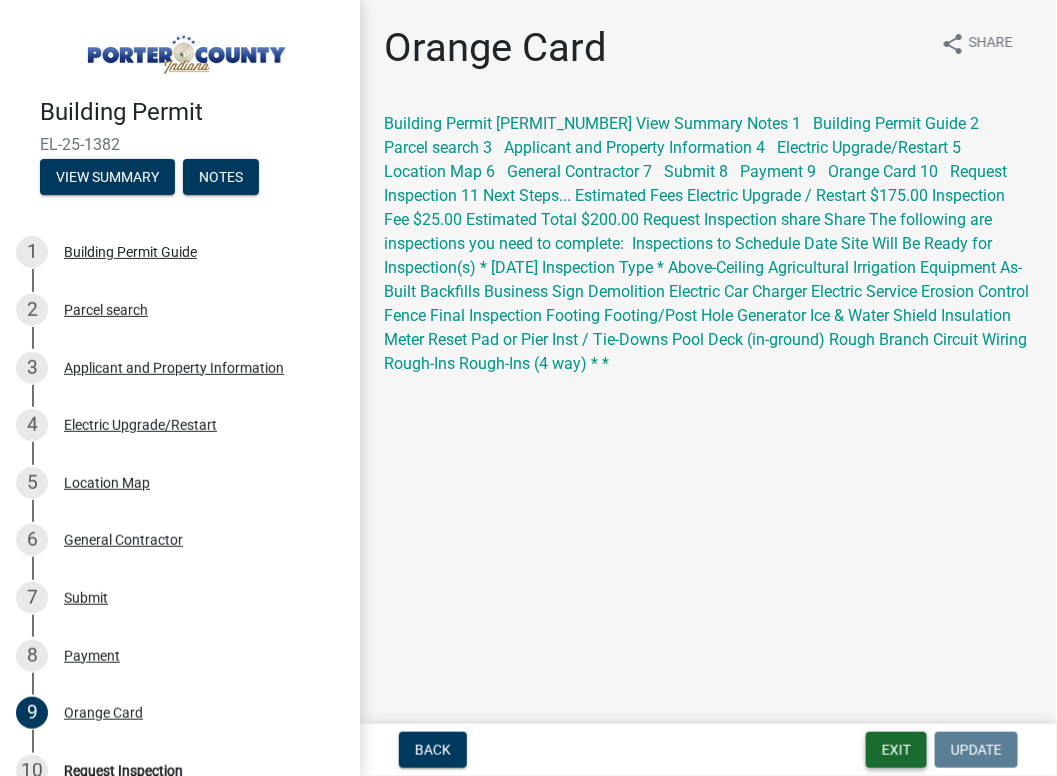 click on "Exit" at bounding box center (896, 750) 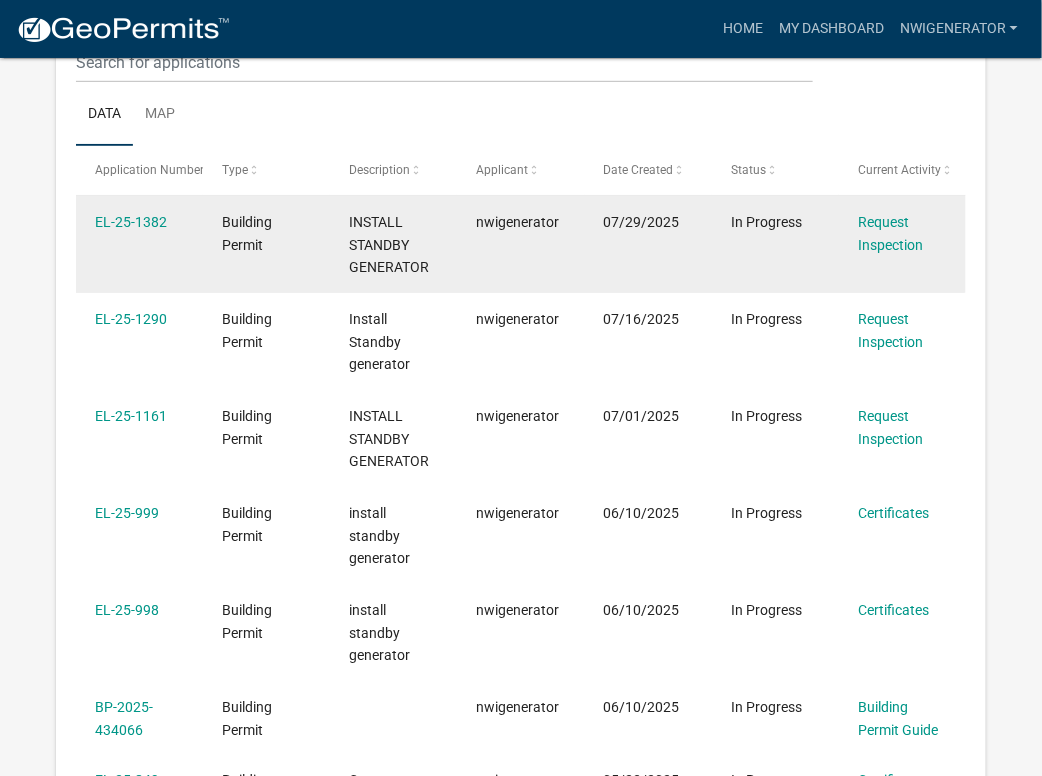 scroll, scrollTop: 265, scrollLeft: 0, axis: vertical 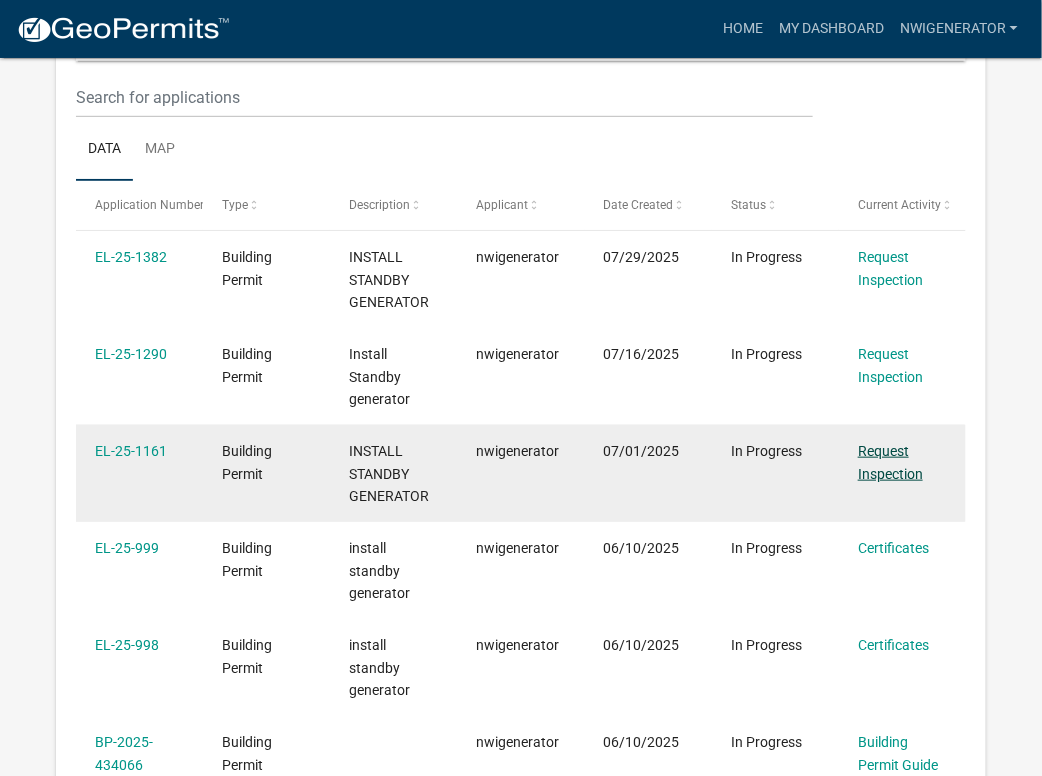 click on "Request Inspection" 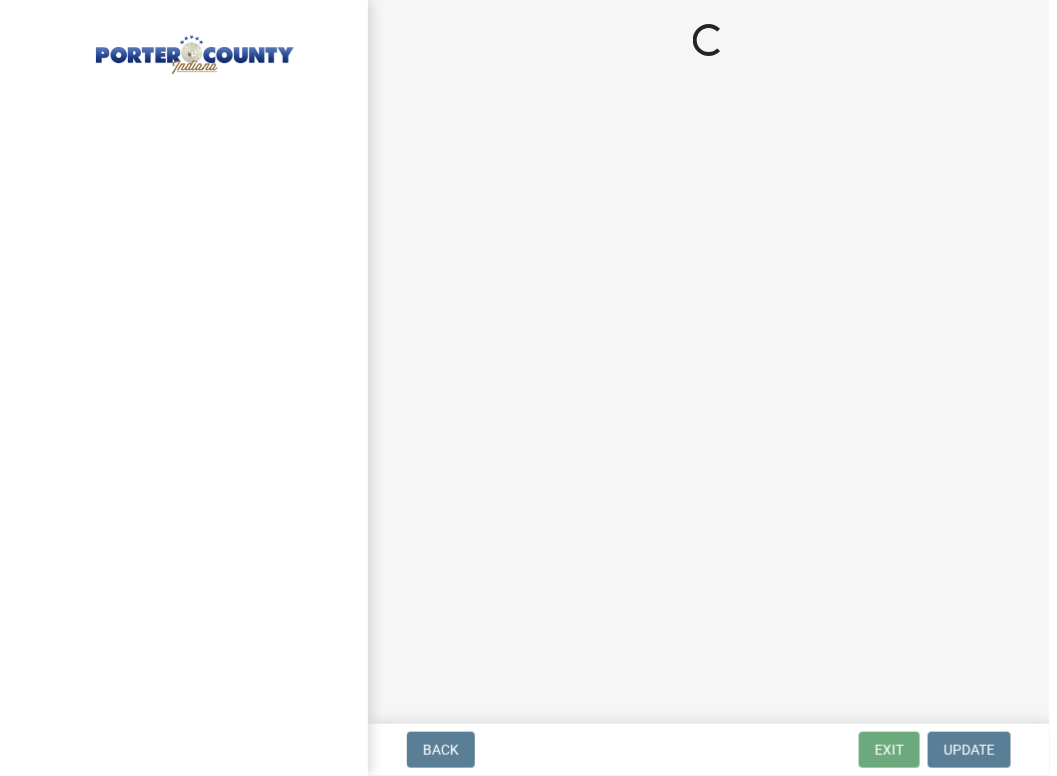 scroll, scrollTop: 0, scrollLeft: 0, axis: both 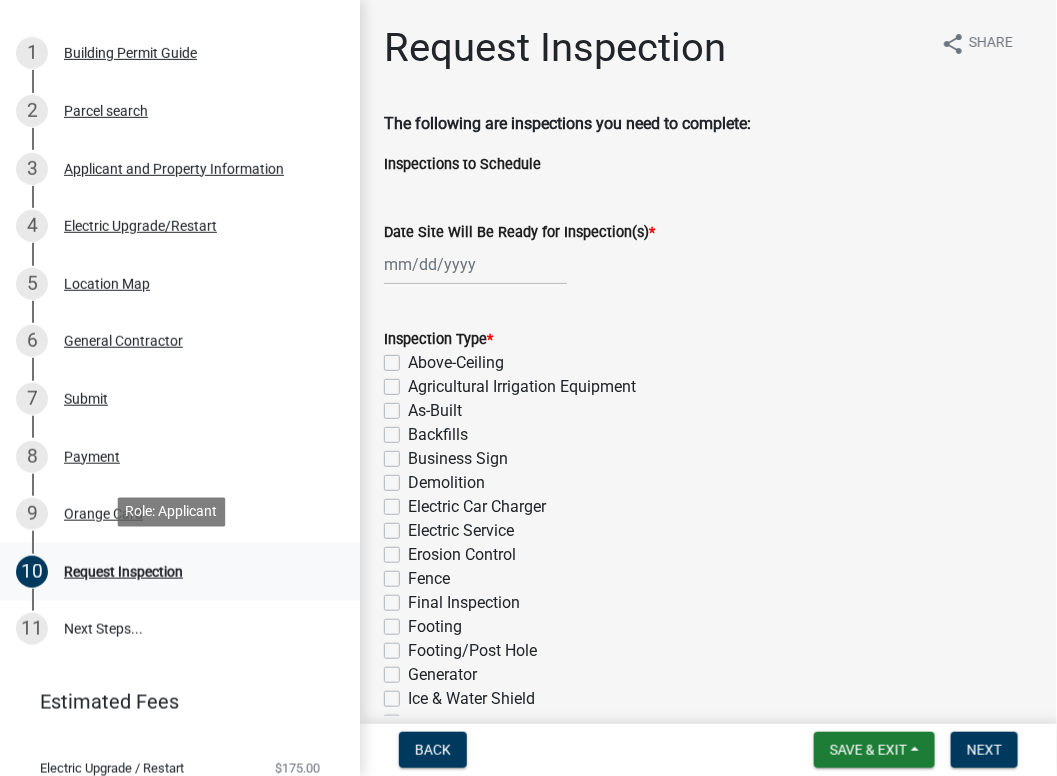 click on "Request Inspection" at bounding box center [123, 572] 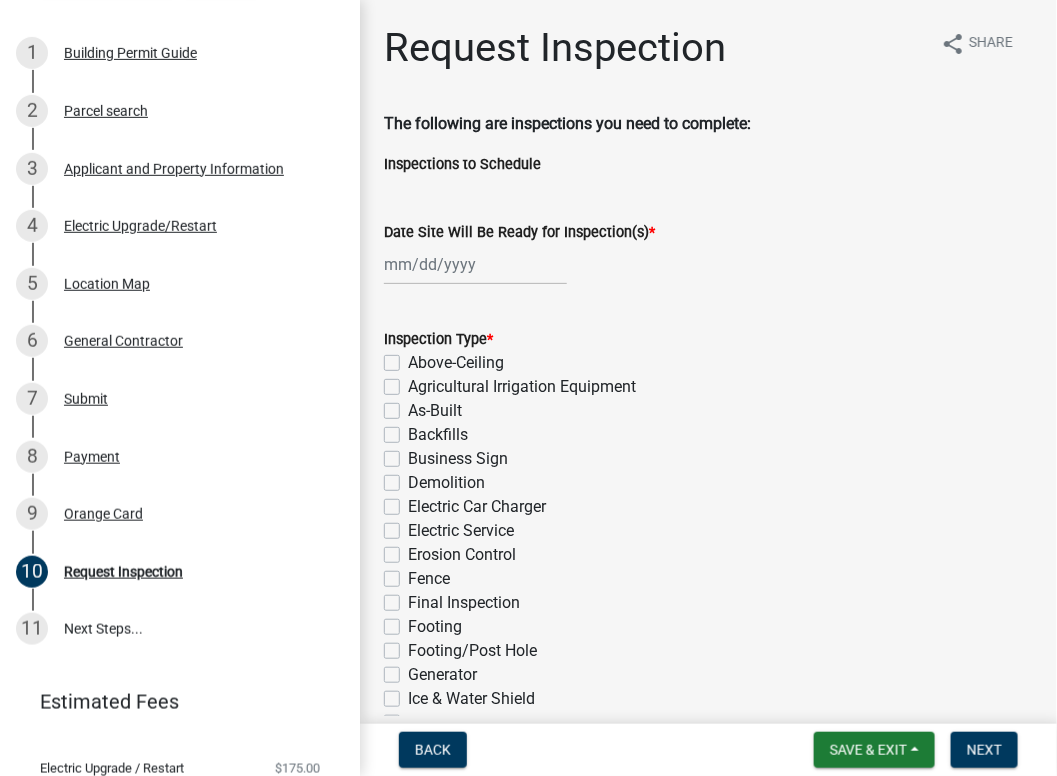 select on "8" 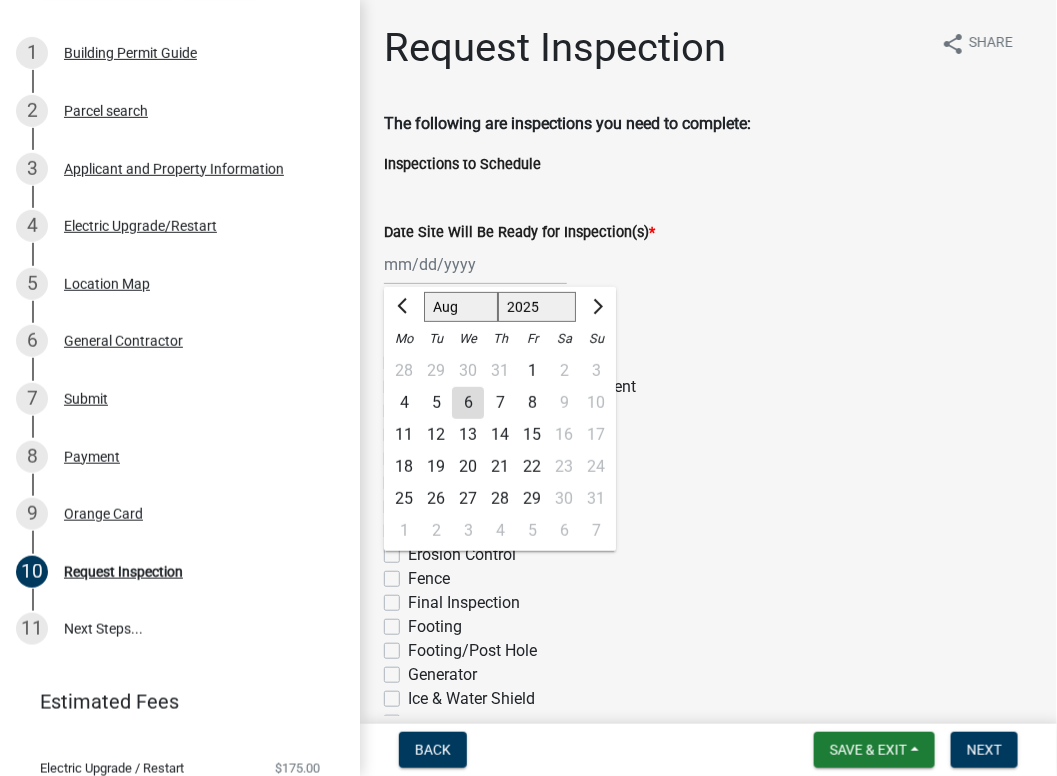 click on "Jan Feb Mar Apr May Jun Jul Aug Sep Oct Nov Dec 1525 1526 1527 1528 1529 1530 1531 1532 1533 1534 1535 1536 1537 1538 1539 1540 1541 1542 1543 1544 1545 1546 1547 1548 1549 1550 1551 1552 1553 1554 1555 1556 1557 1558 1559 1560 1561 1562 1563 1564 1565 1566 1567 1568 1569 1570 1571 1572 1573 1574 1575 1576 1577 1578 1579 1580 1581 1582 1583 1584 1585 1586 1587 1588 1589 1590 1591 1592 1593 1594 1595 1596 1597 1598 1599 1600 1601 1602 1603 1604 1605 1606 1607 1608 1609 1610 1611 1612 1613 1614 1615 1616 1617 1618 1619 1620 1621 1622 1623 1624 1625 1626 1627 1628 1629 1630 1631 1632 1633 1634 1635 1636 1637 1638 1639 1640 1641 1642 1643 1644 1645 1646 1647 1648 1649 1650 1651 1652 1653 1654 1655 1656 1657 1658 1659 1660 1661 1662 1663 1664 1665 1666 1667 1668 1669 1670 1671 1672 1673 1674 1675 1676 1677 1678 1679 1680 1681 1682 1683 1684 1685 1686 1687 1688 1689 1690 1691 1692 1693 1694 1695 1696 1697 1698 1699 1700 1701 1702 1703 1704 1705 1706 1707 1708 1709 1710 1711 1712 1713 1714 1715 1716 1717 1718 1719 1" 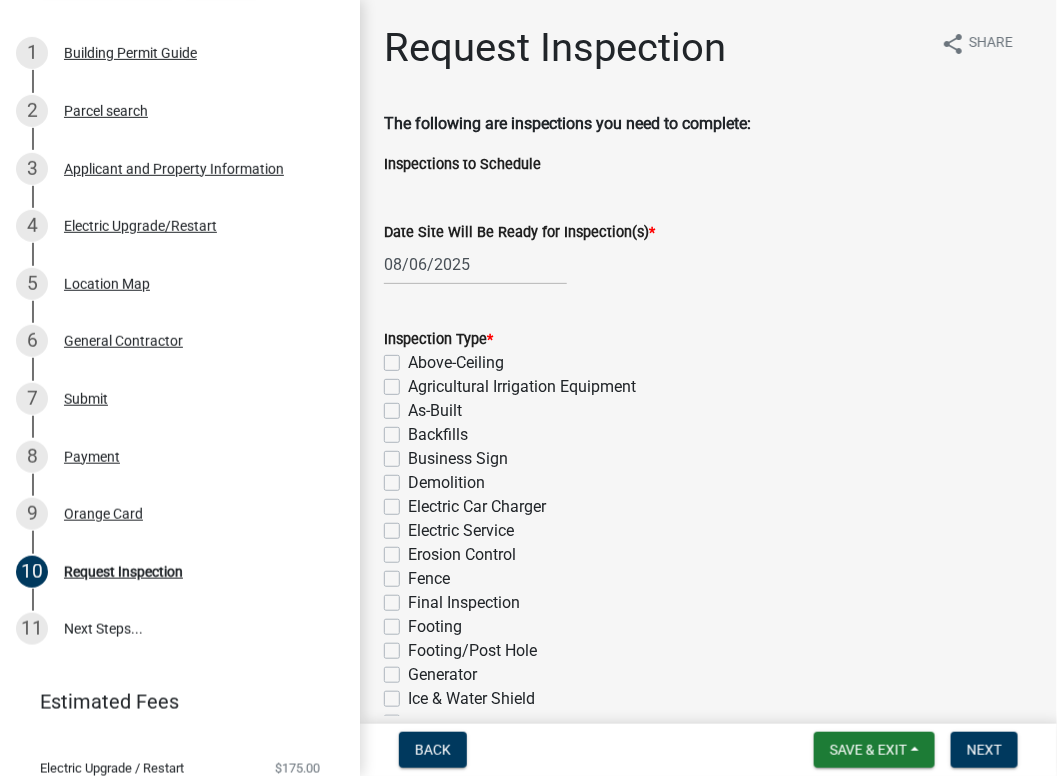 scroll, scrollTop: 199, scrollLeft: 0, axis: vertical 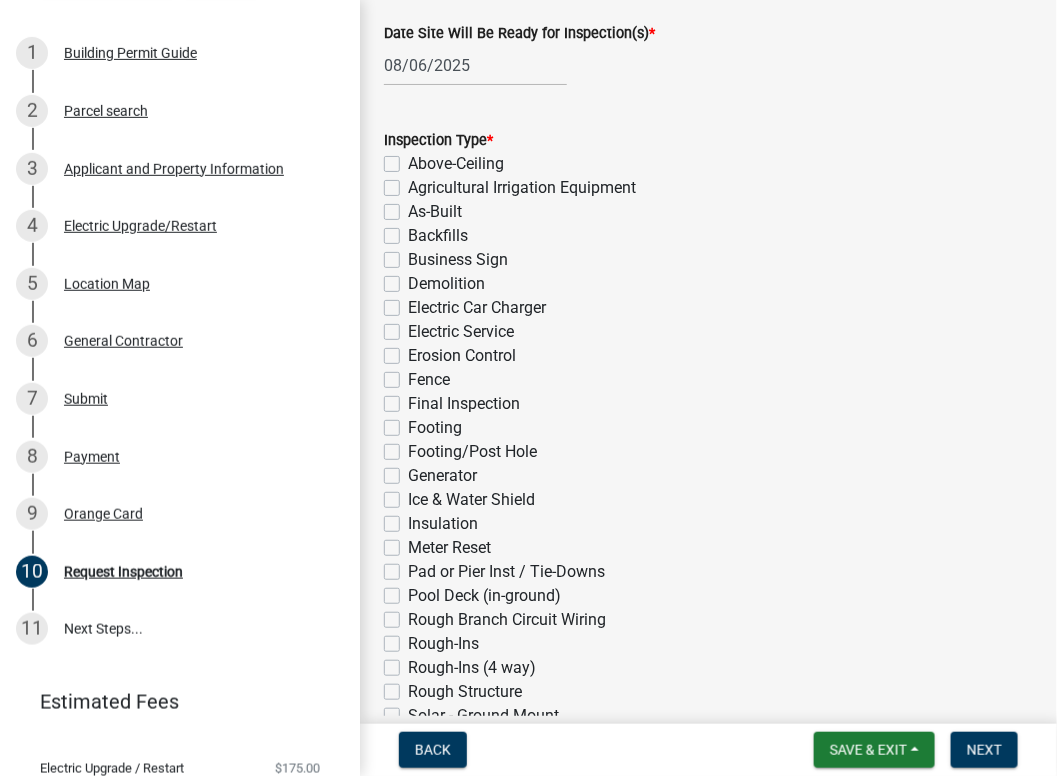 click on "Generator" 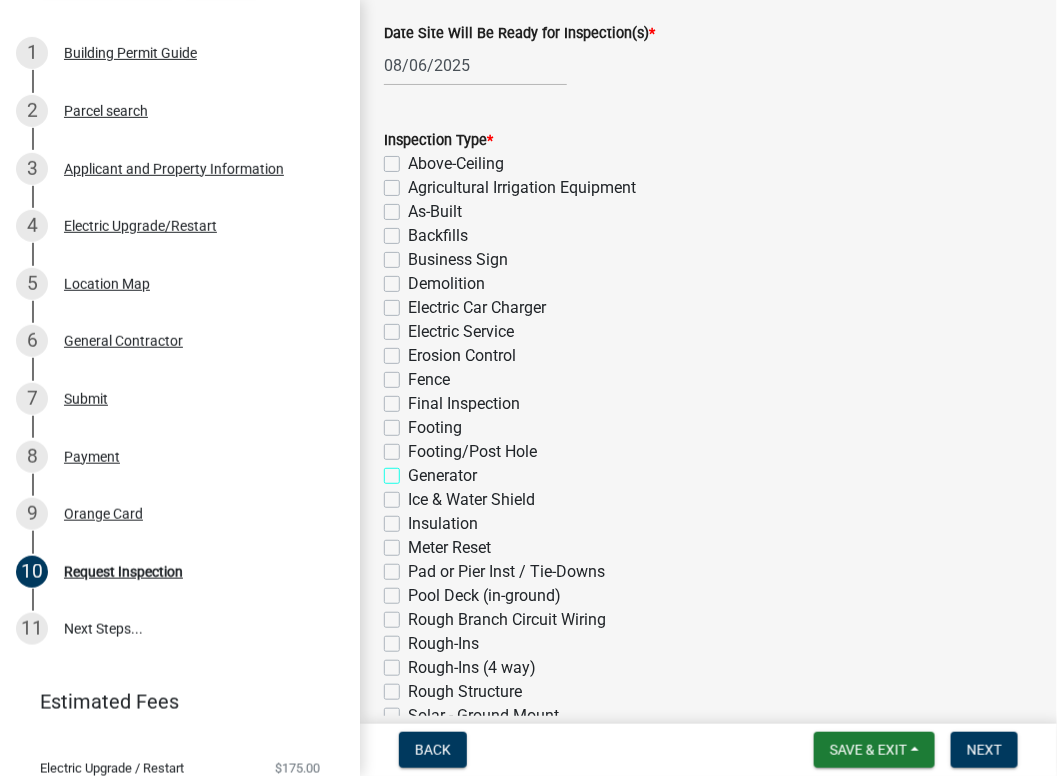 click on "Generator" at bounding box center (414, 470) 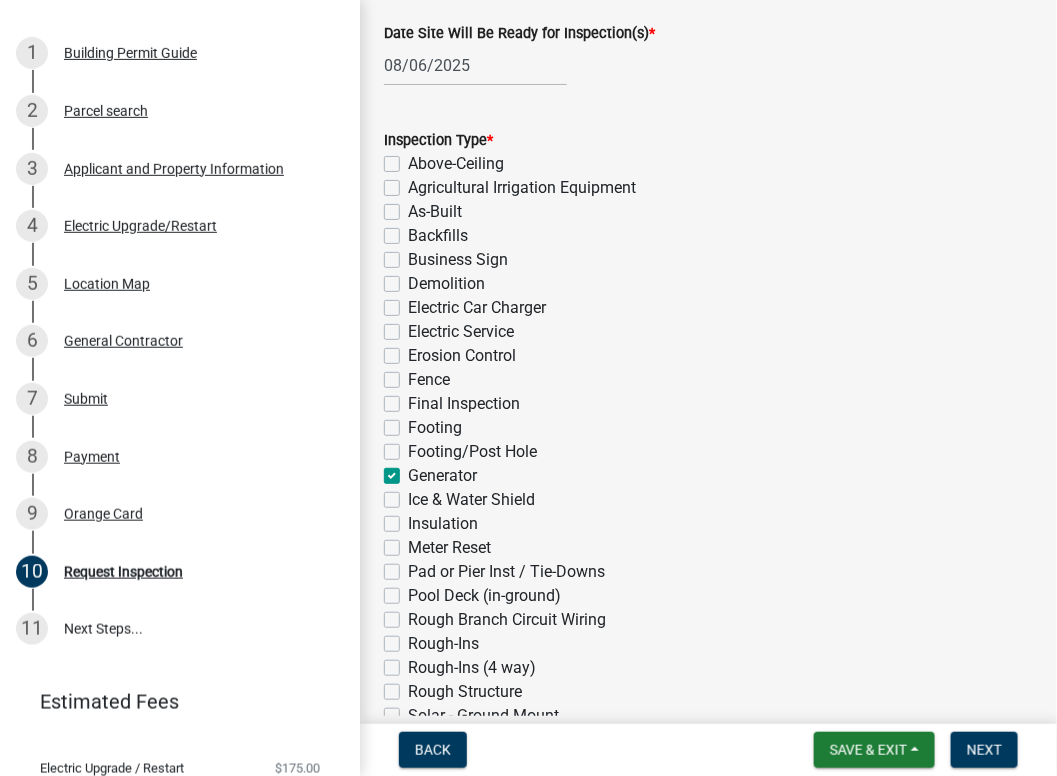 checkbox on "false" 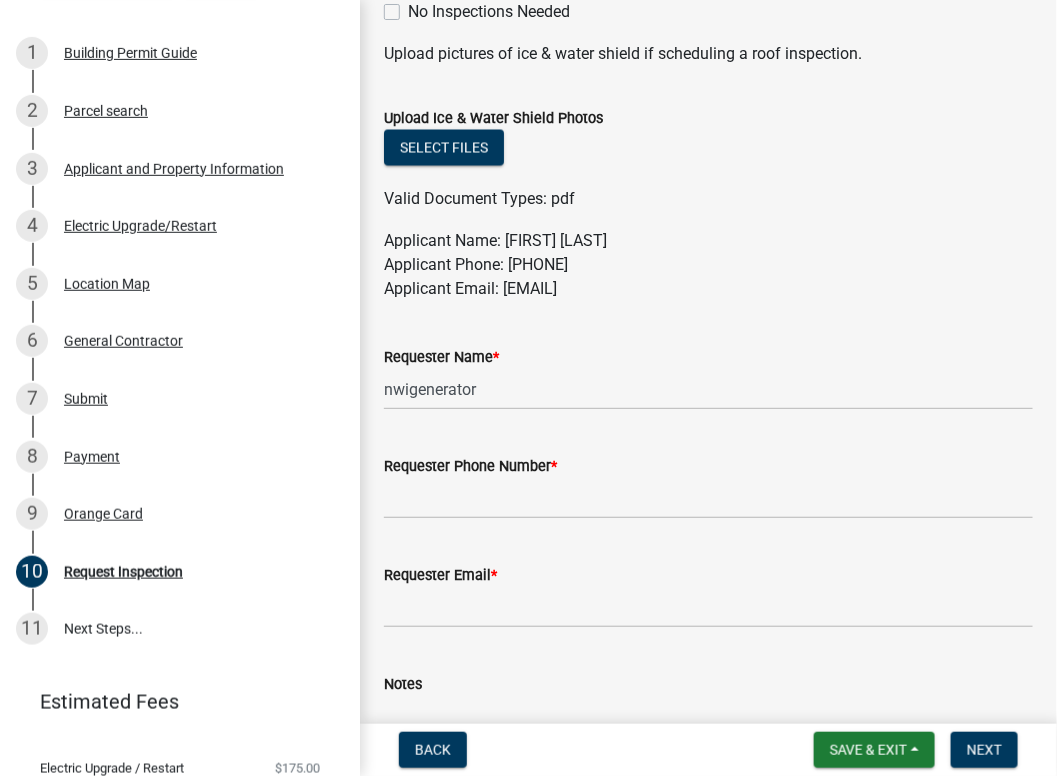 scroll, scrollTop: 1166, scrollLeft: 0, axis: vertical 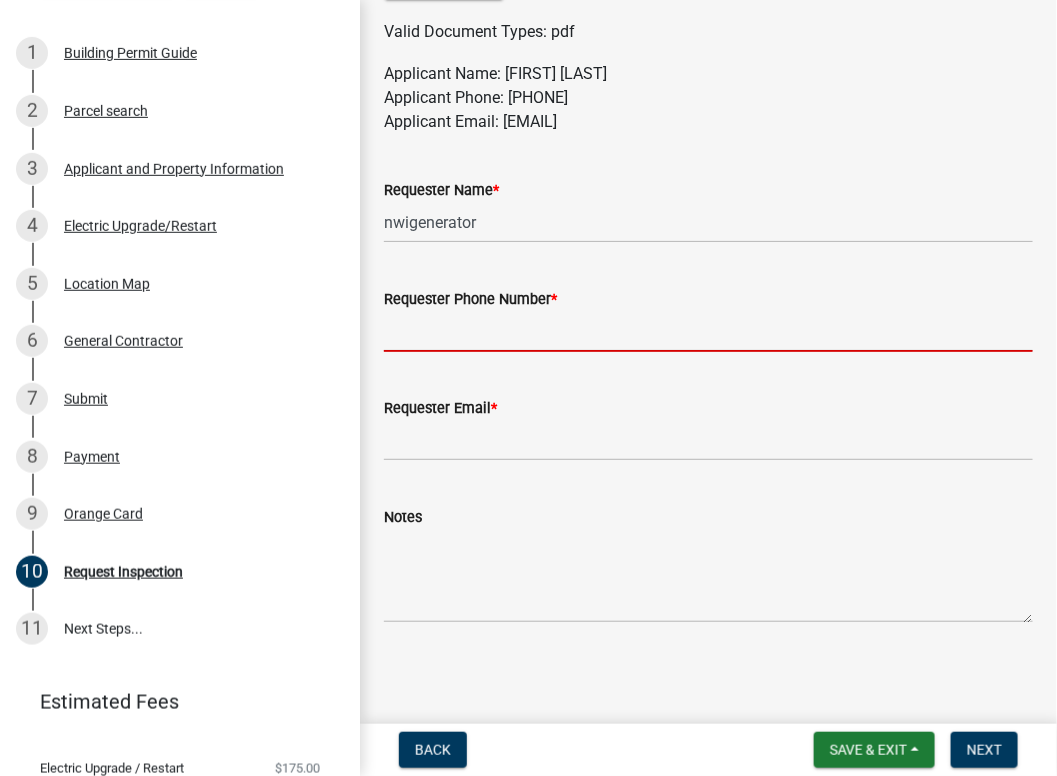 click on "Requester Phone Number  *" at bounding box center [708, 331] 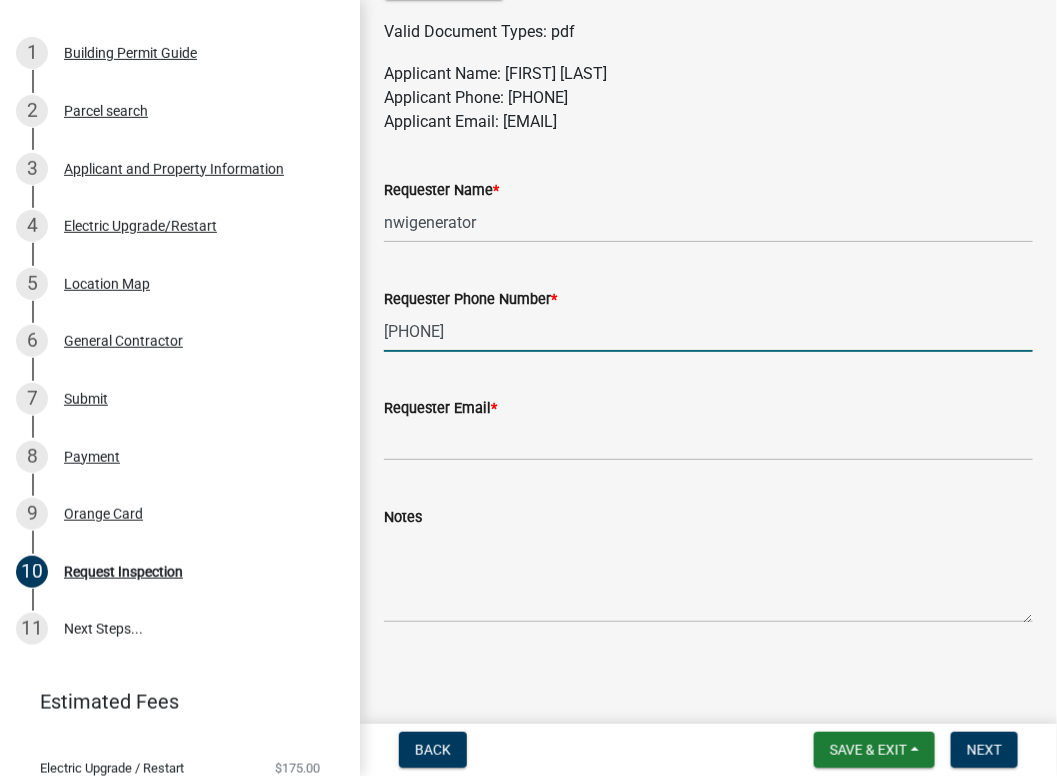click on "[PHONE]" at bounding box center (708, 331) 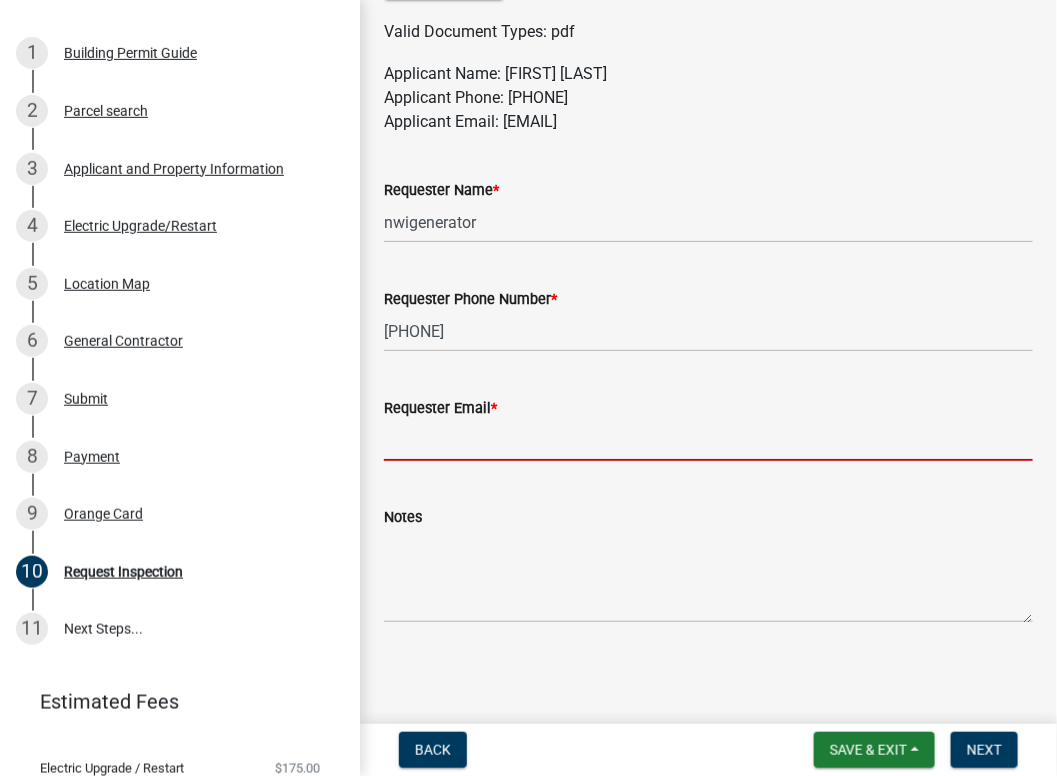 click on "Requester Email  *" at bounding box center [708, 440] 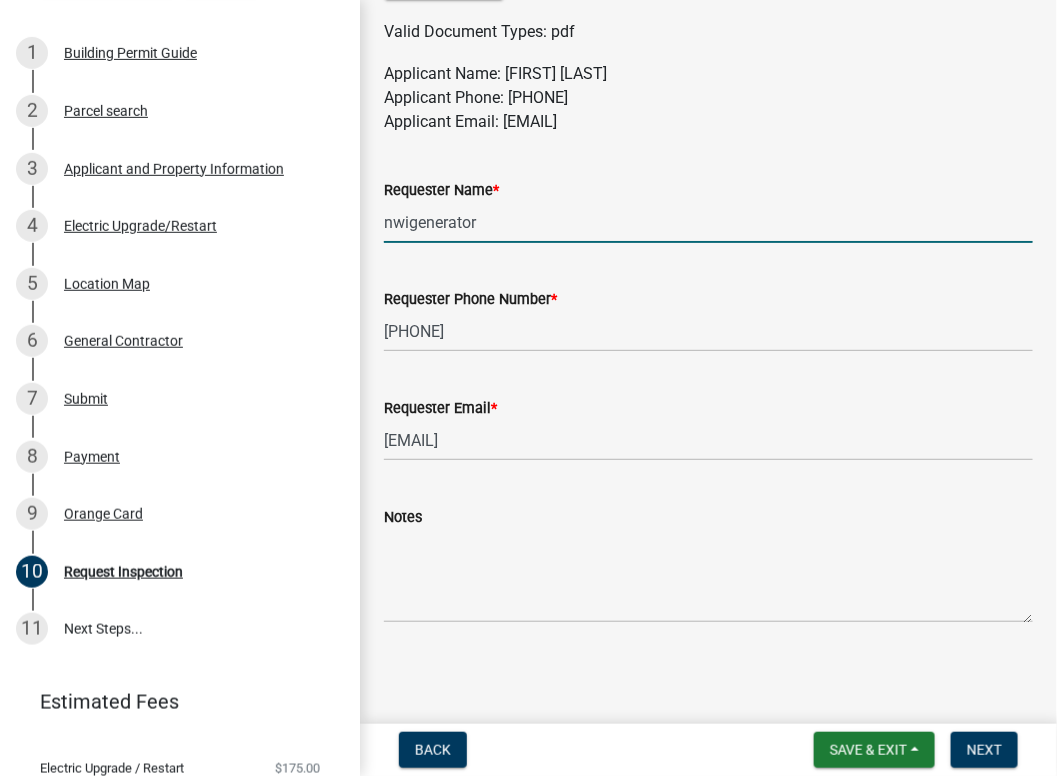 click on "nwigenerator" at bounding box center (708, 222) 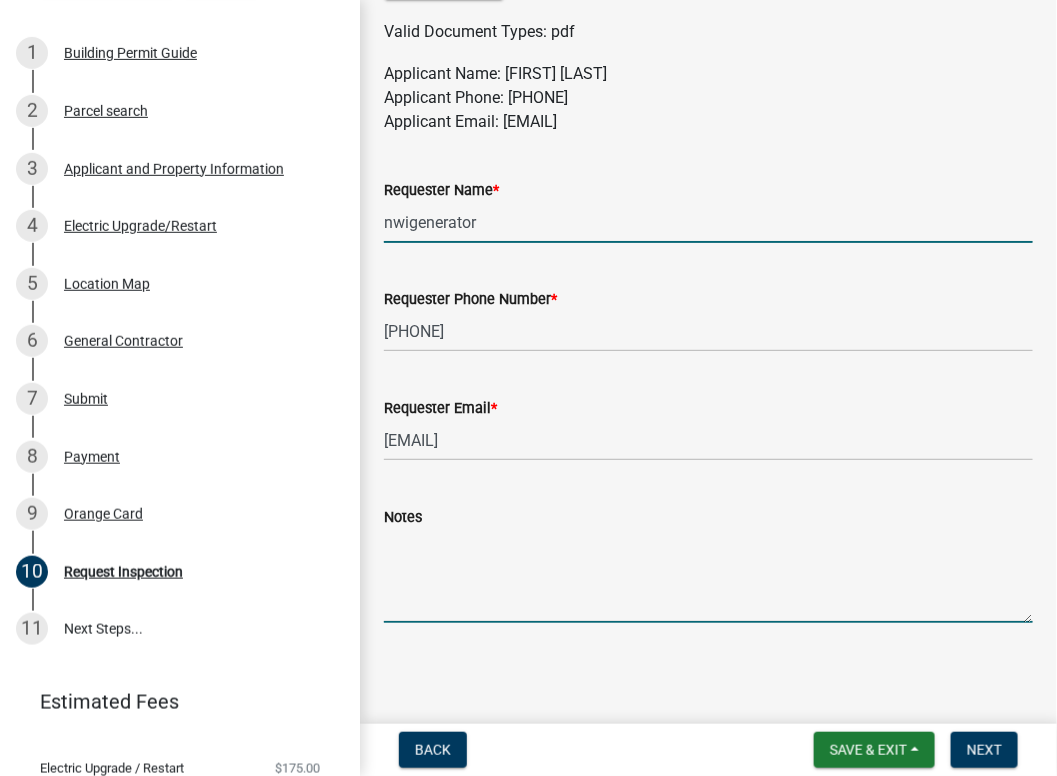 click on "Notes" at bounding box center [708, 576] 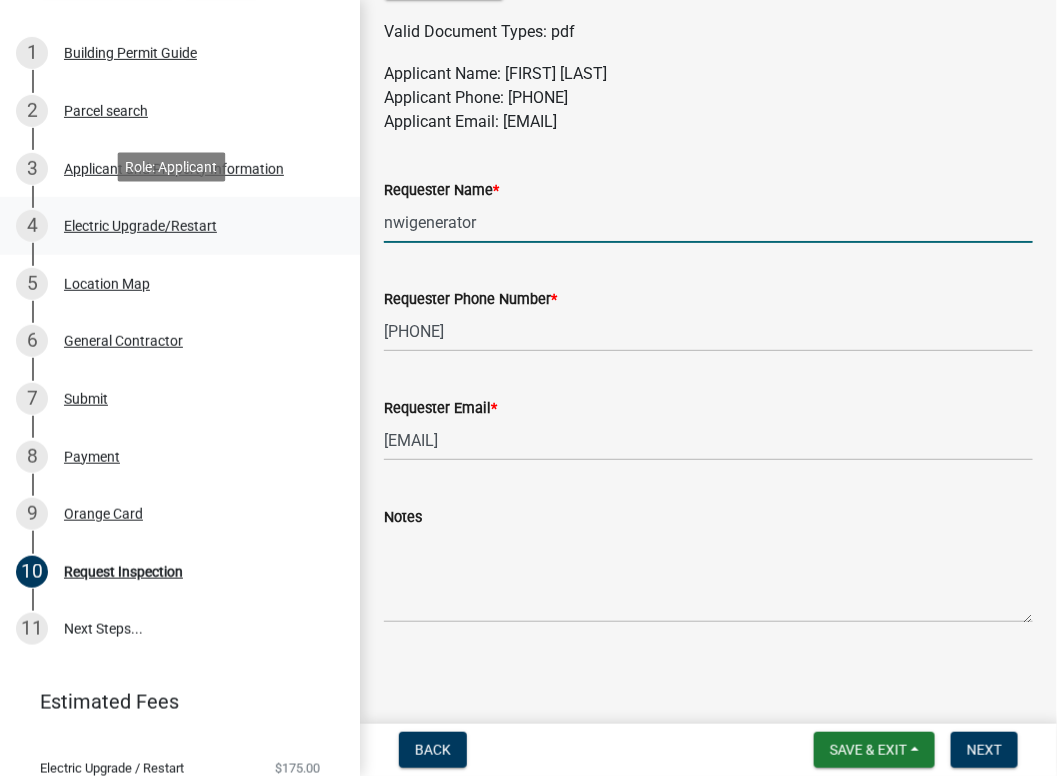 drag, startPoint x: 500, startPoint y: 225, endPoint x: 211, endPoint y: 223, distance: 289.00693 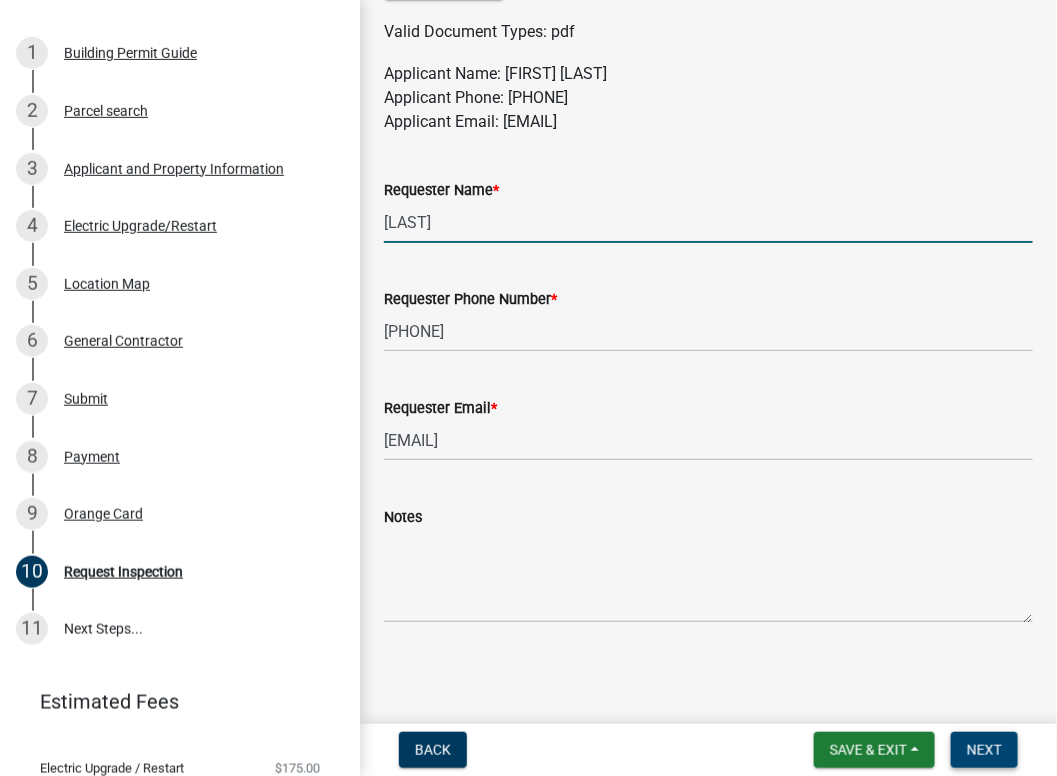 type on "[LAST]" 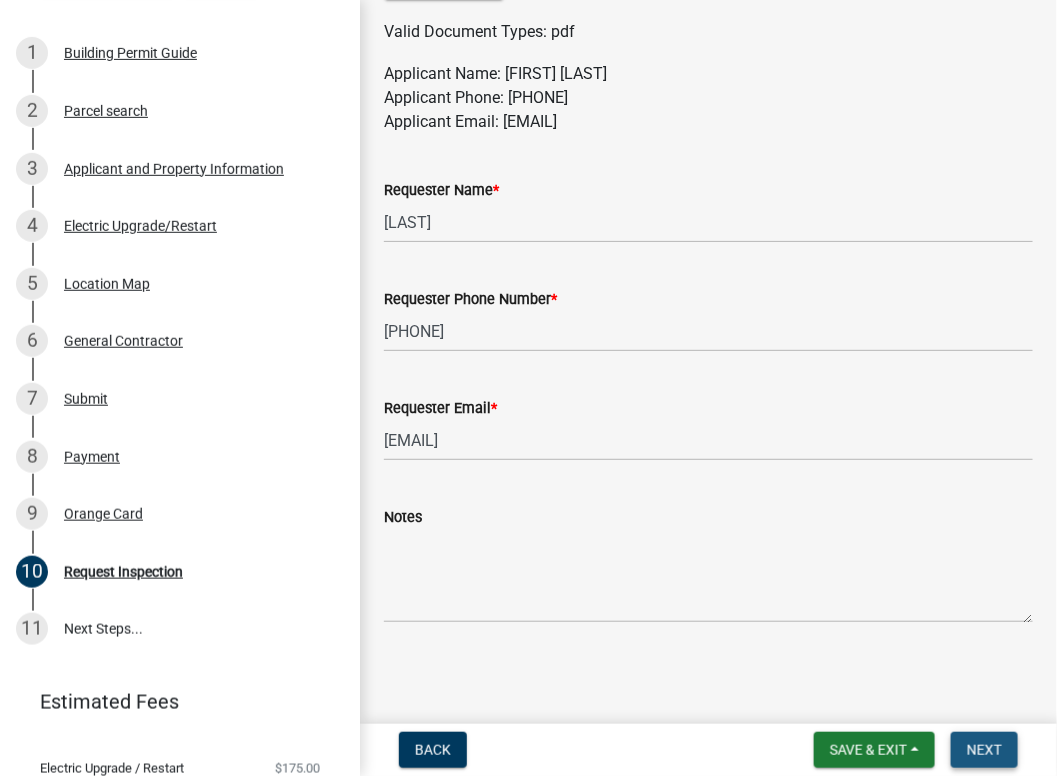 click on "Next" at bounding box center (984, 750) 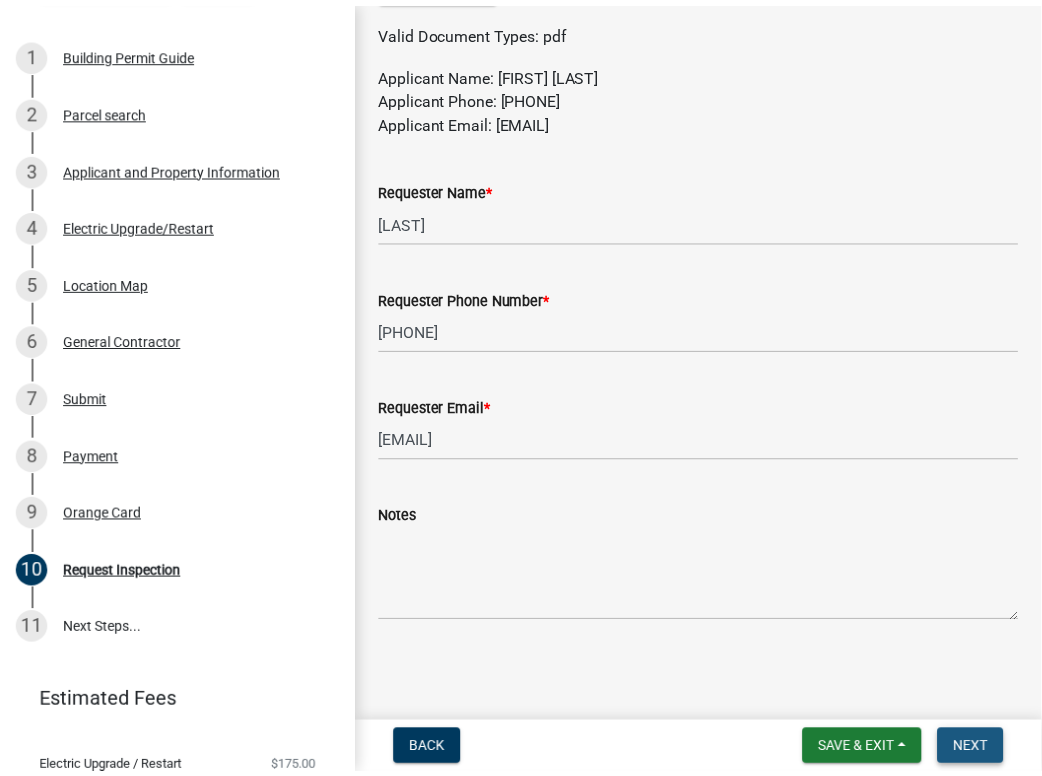 scroll, scrollTop: 0, scrollLeft: 0, axis: both 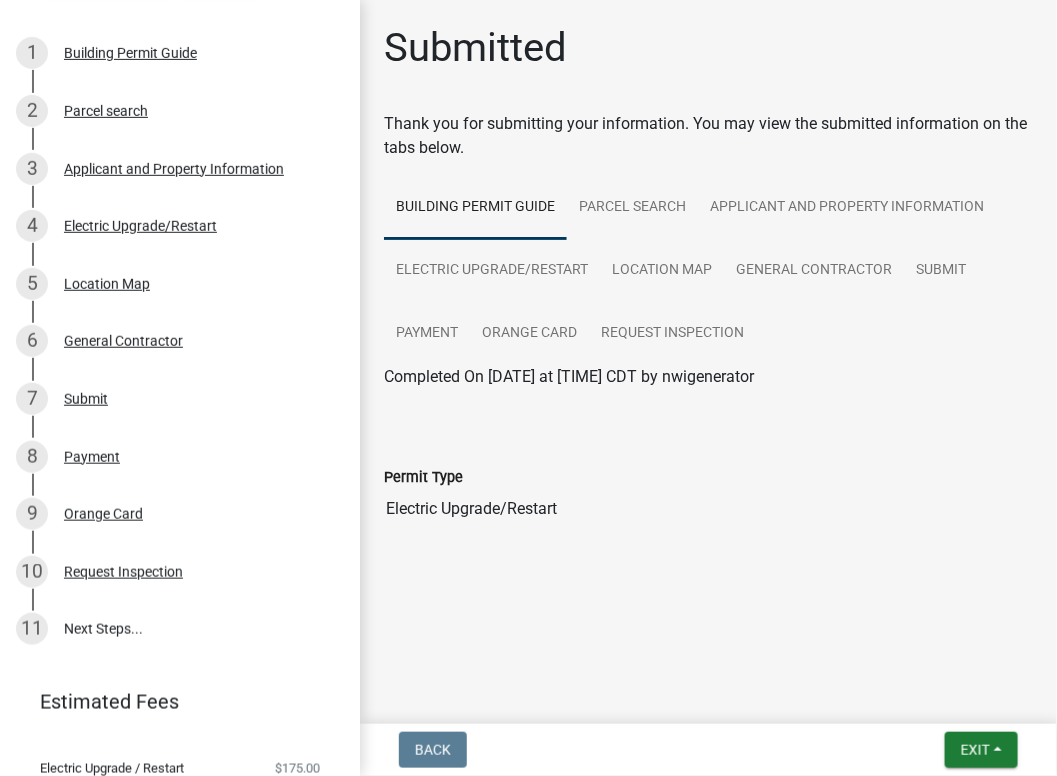 click on "Exit  Save  Save & Exit" at bounding box center [981, 750] 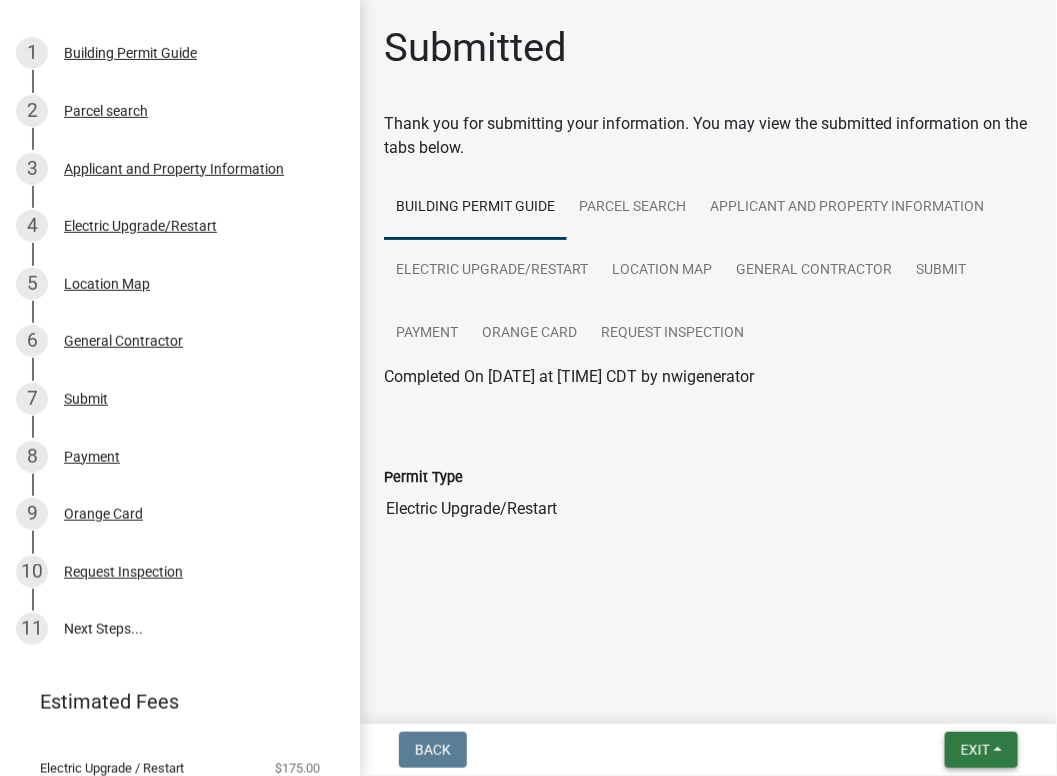click on "Exit" at bounding box center [981, 750] 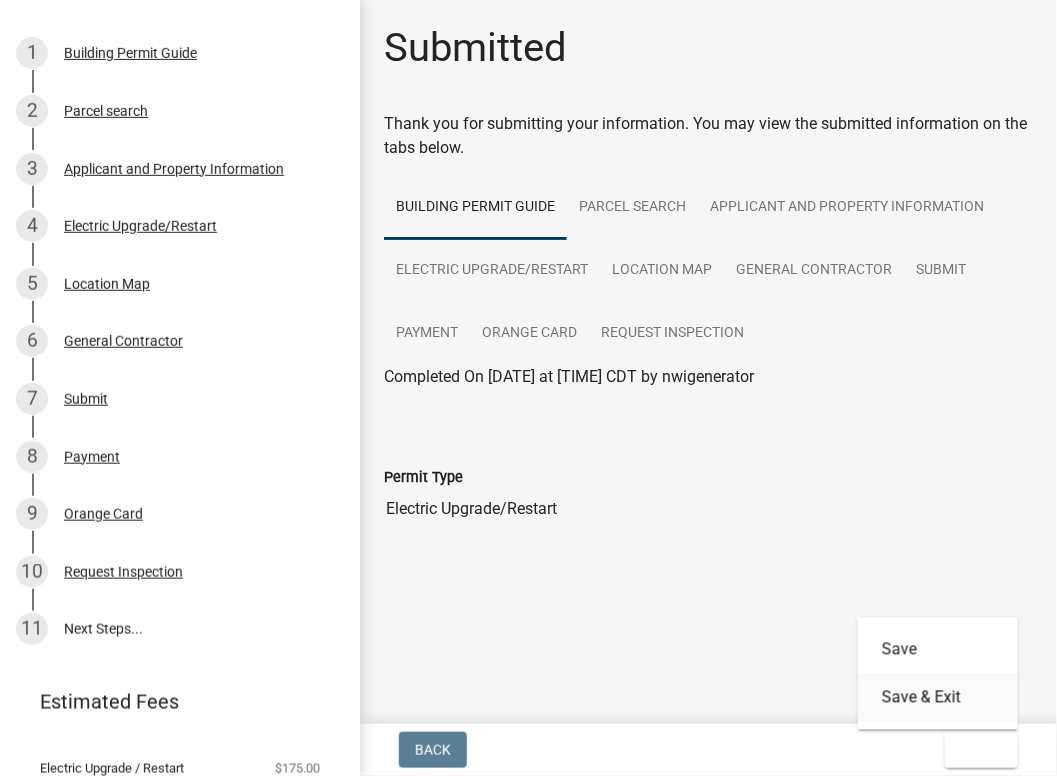 click on "Save & Exit" at bounding box center [938, 698] 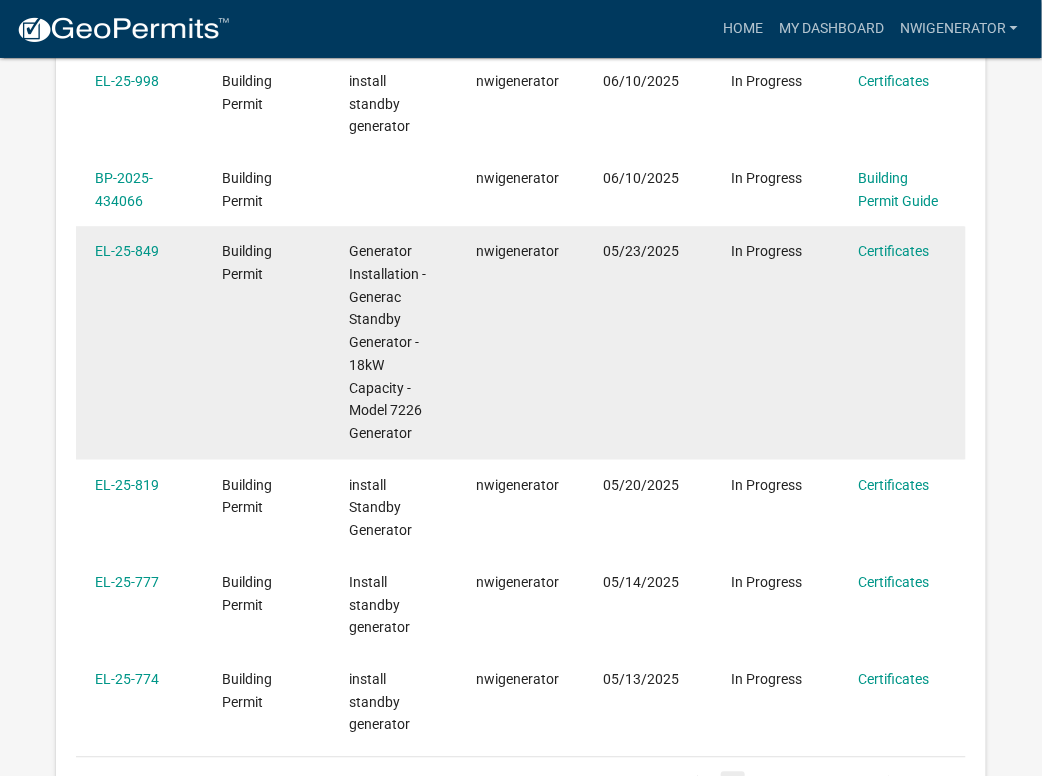 scroll, scrollTop: 864, scrollLeft: 0, axis: vertical 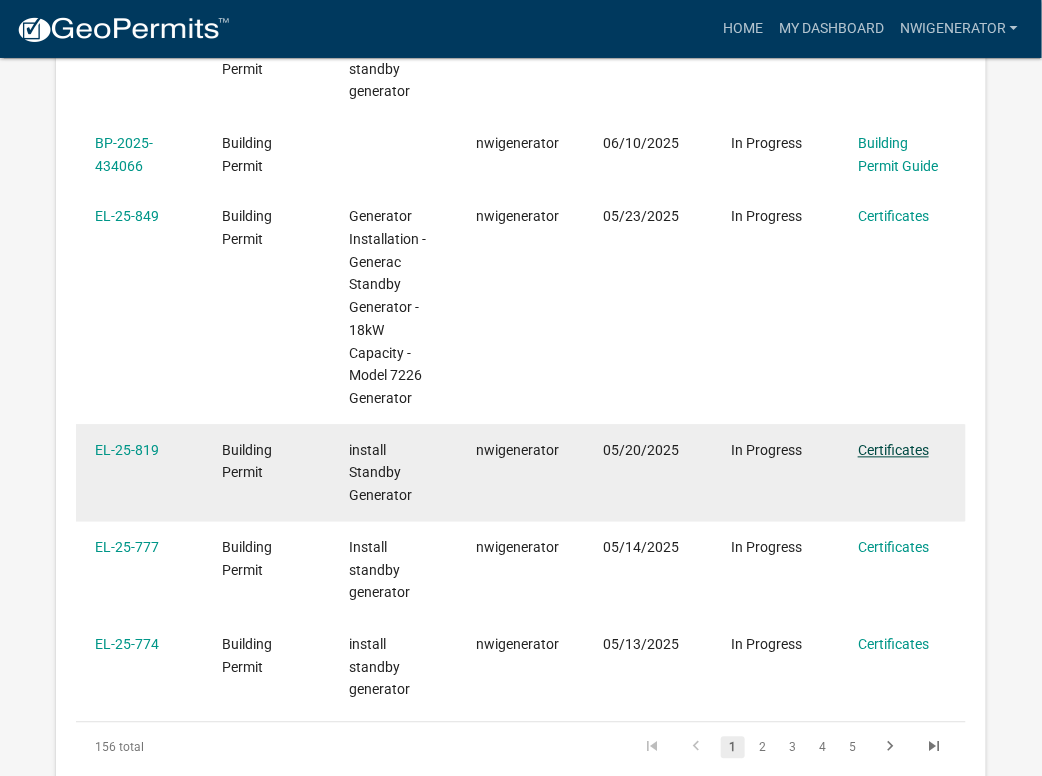 click on "Certificates" 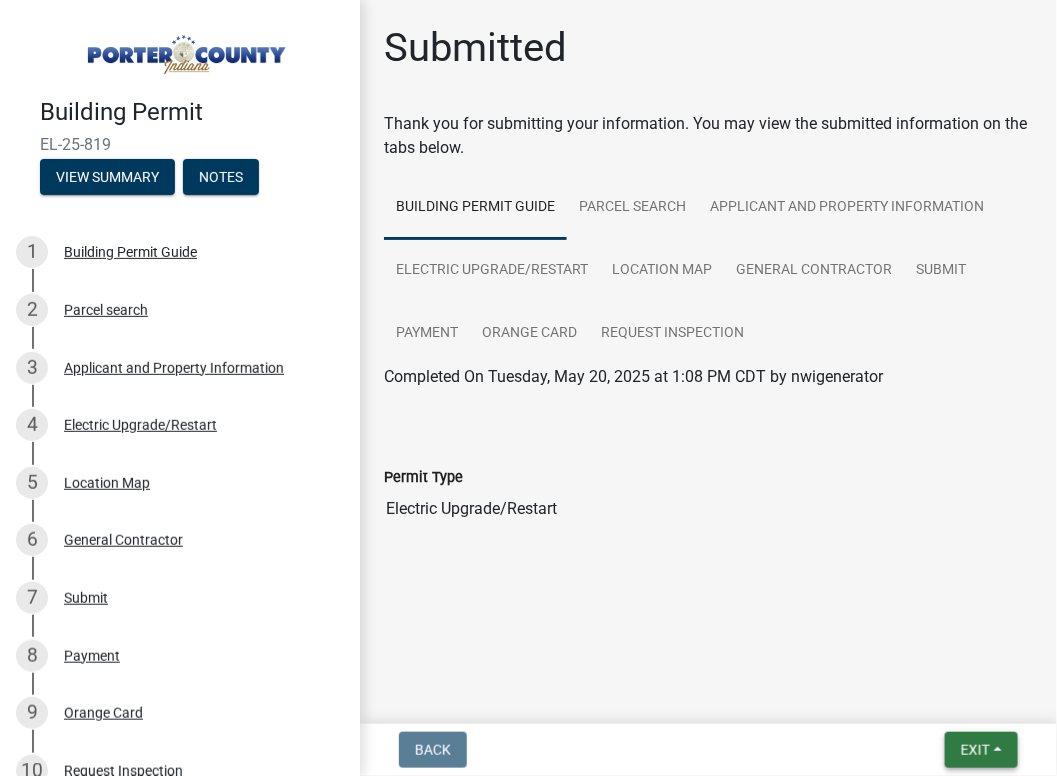 click on "Exit" at bounding box center (975, 750) 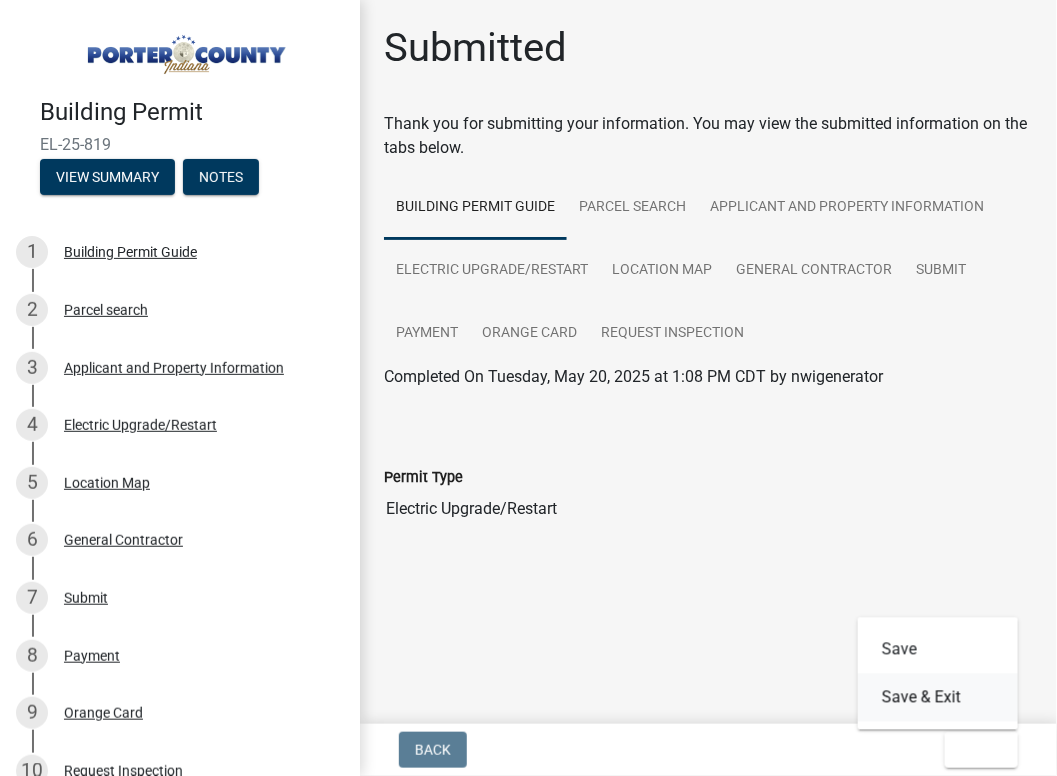 click on "Save & Exit" at bounding box center [938, 698] 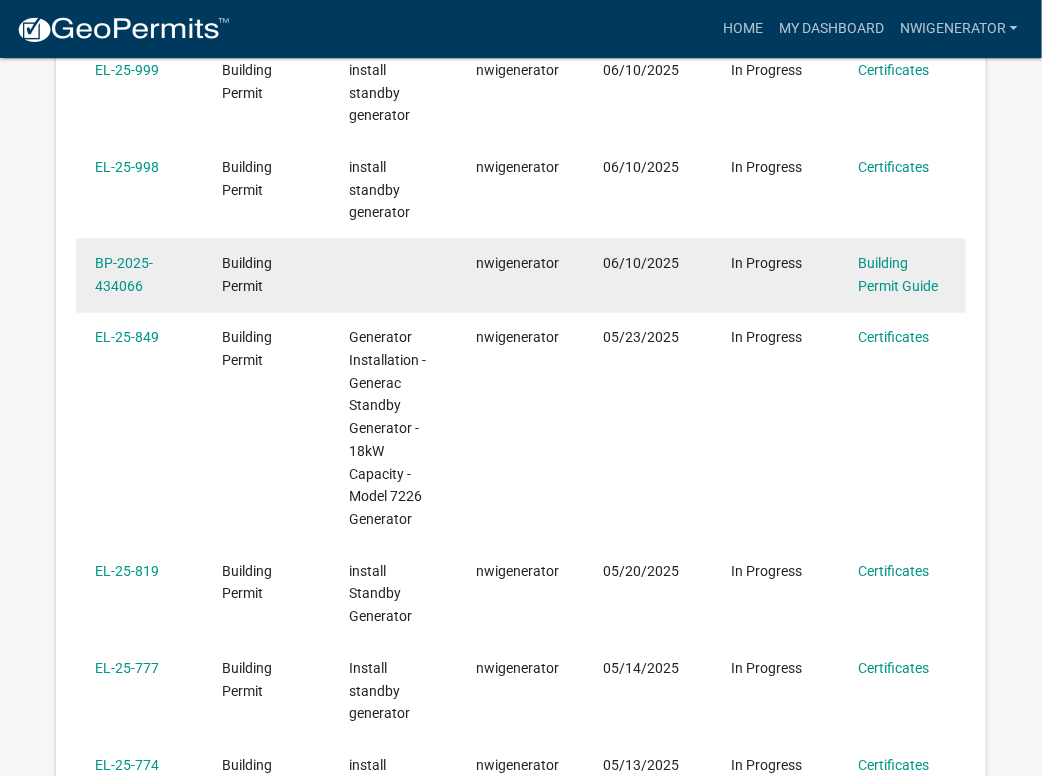 scroll, scrollTop: 799, scrollLeft: 0, axis: vertical 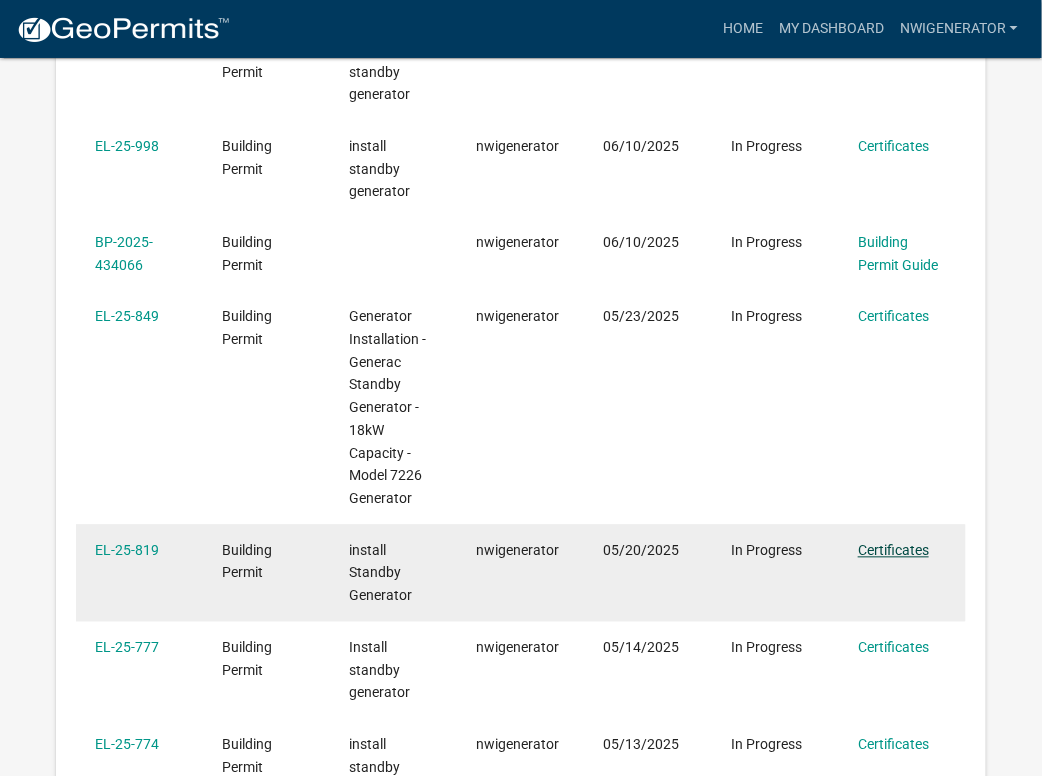 click on "Certificates" 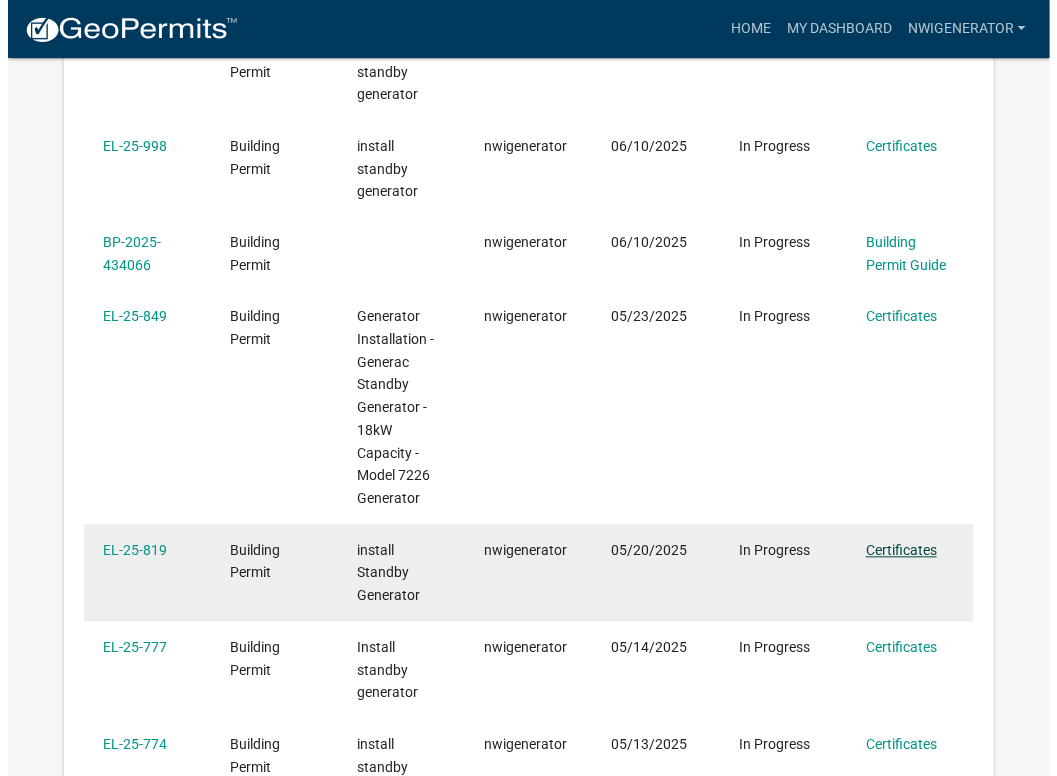 scroll, scrollTop: 0, scrollLeft: 0, axis: both 